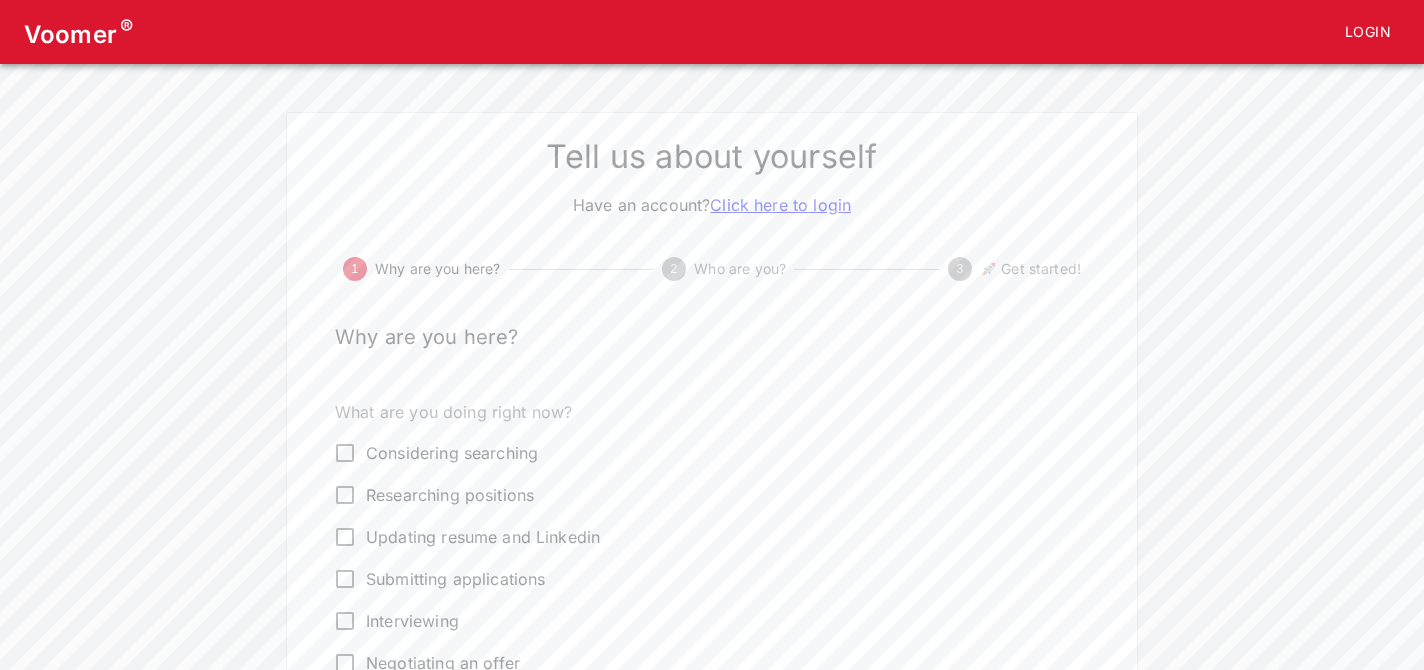 scroll, scrollTop: 0, scrollLeft: 0, axis: both 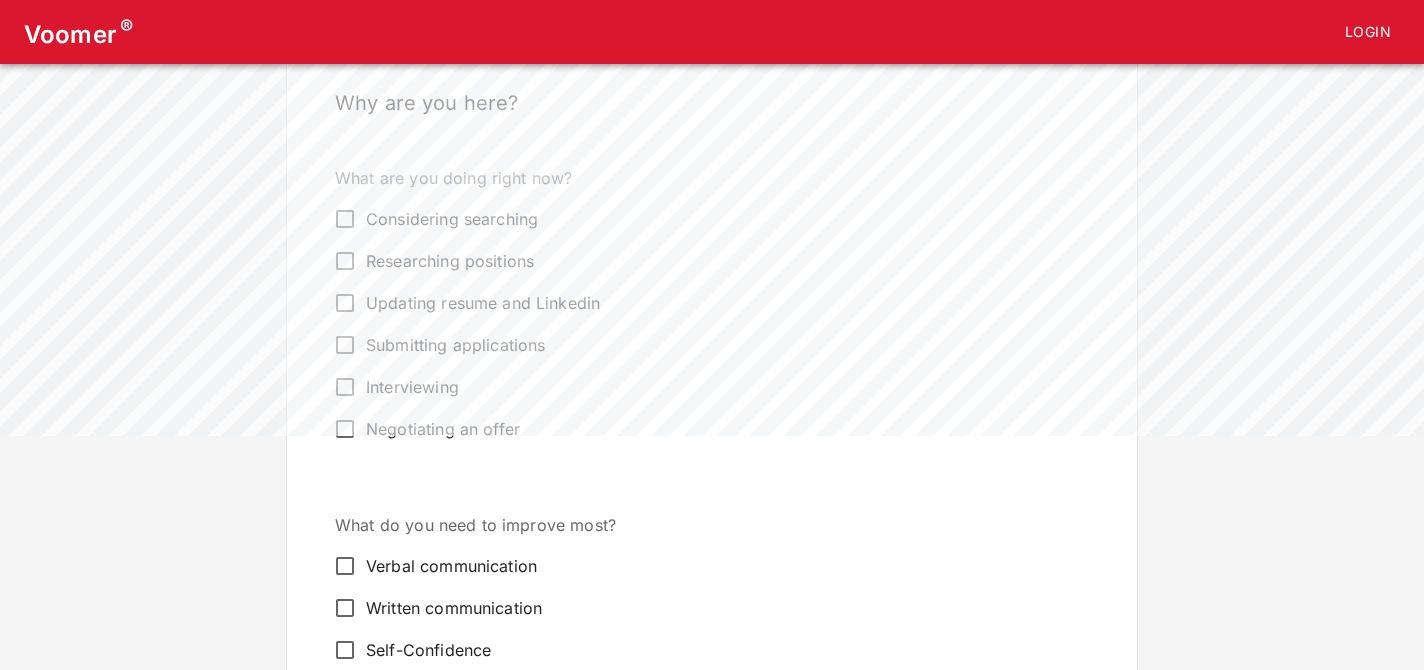 click on "Submitting applications" at bounding box center [345, 219] 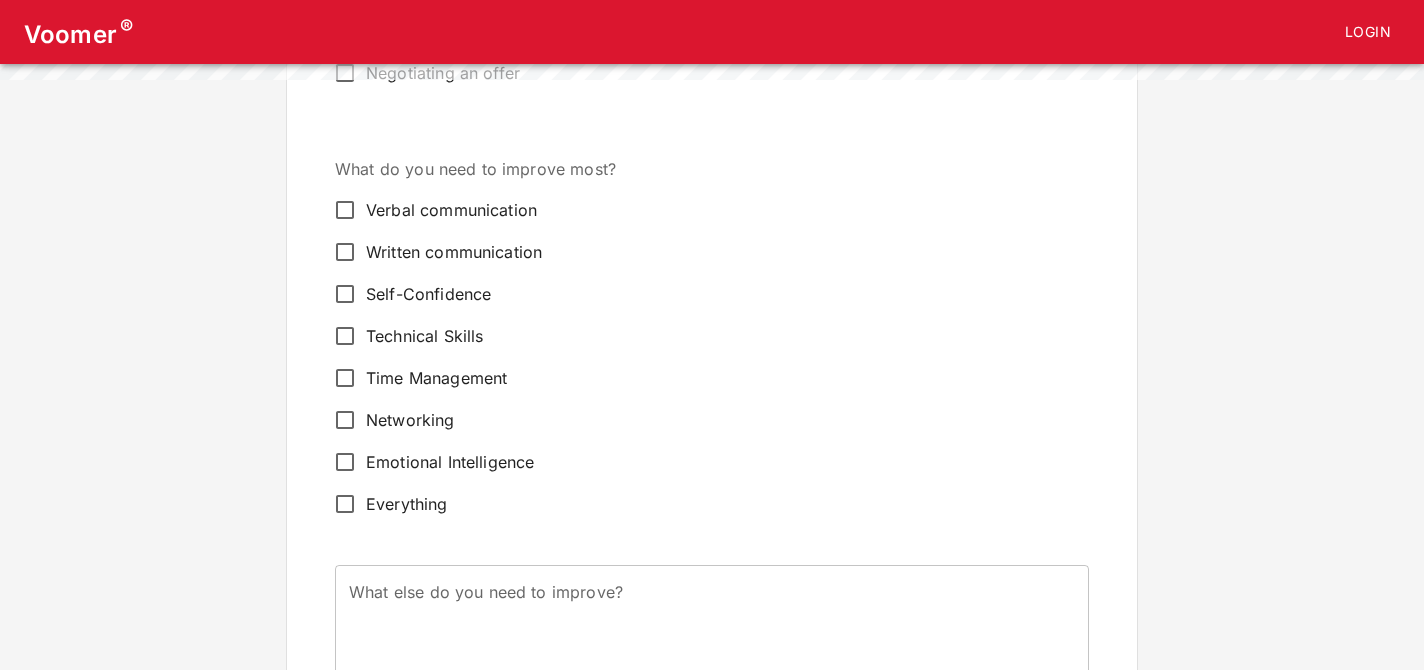 scroll, scrollTop: 592, scrollLeft: 0, axis: vertical 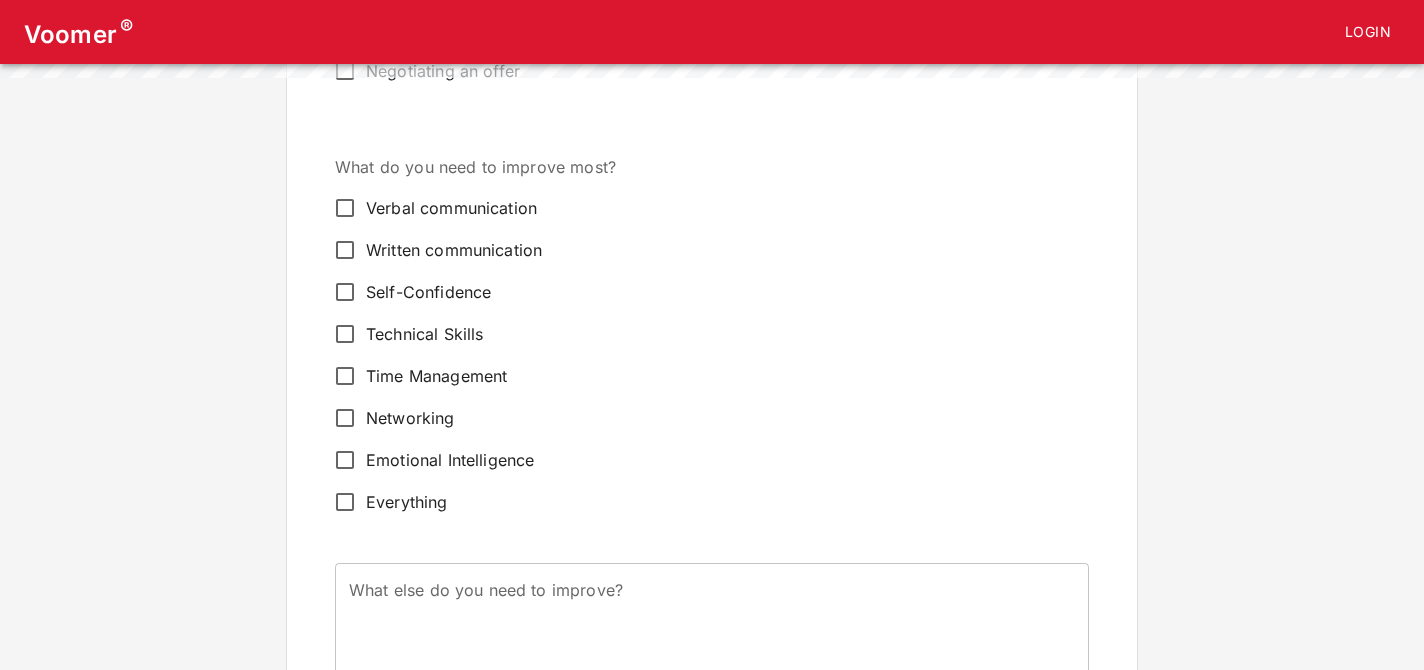 click on "Verbal communication" at bounding box center [345, 208] 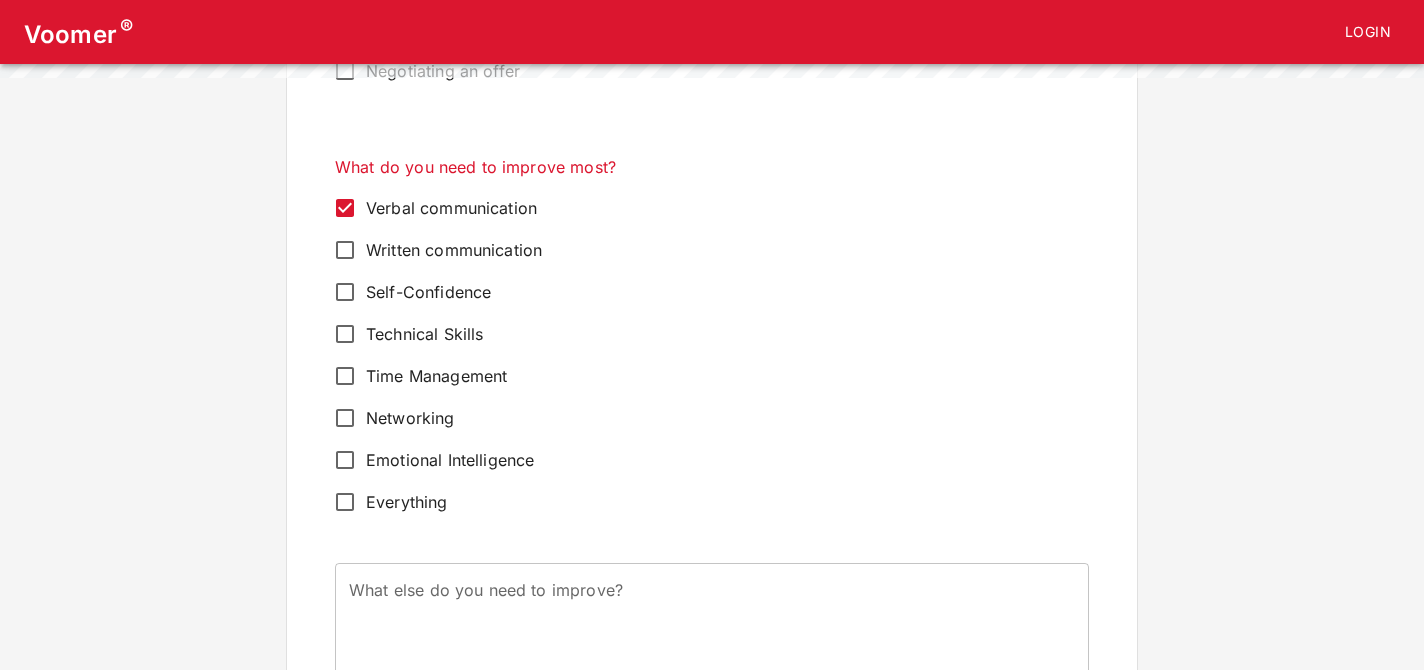click on "Self-Confidence" at bounding box center (345, 208) 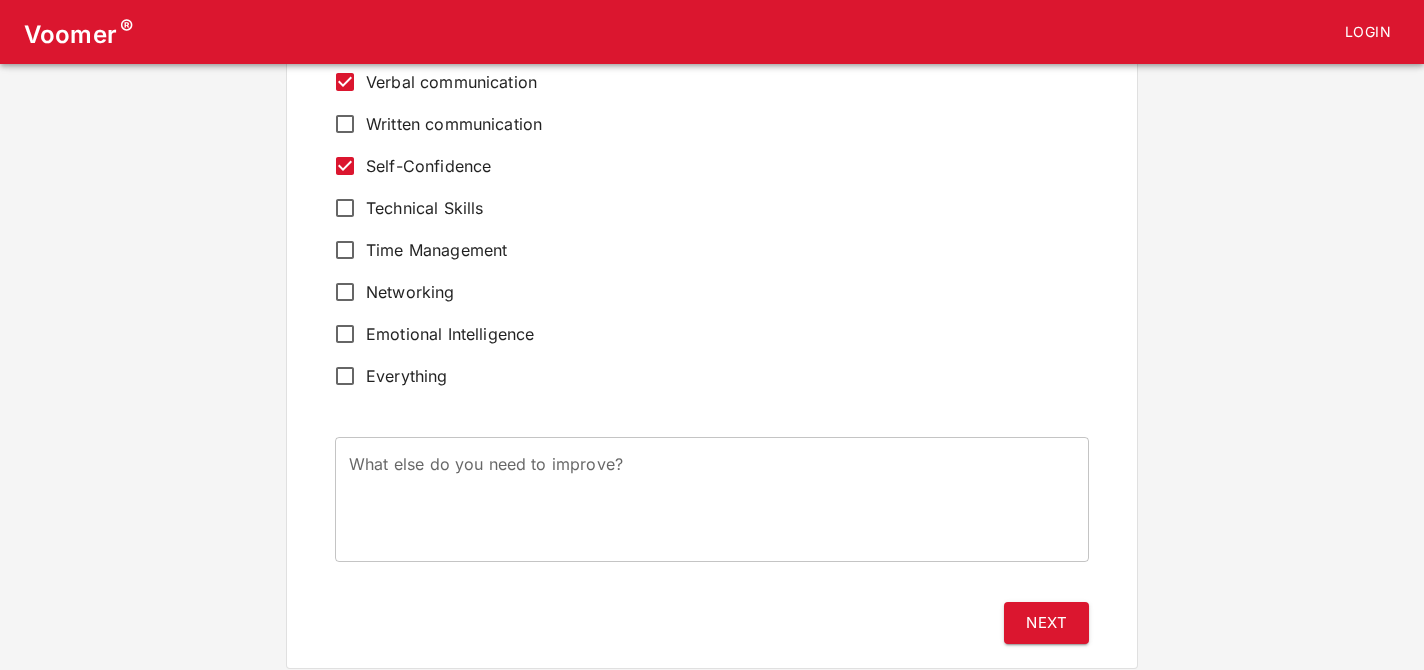 scroll, scrollTop: 720, scrollLeft: 0, axis: vertical 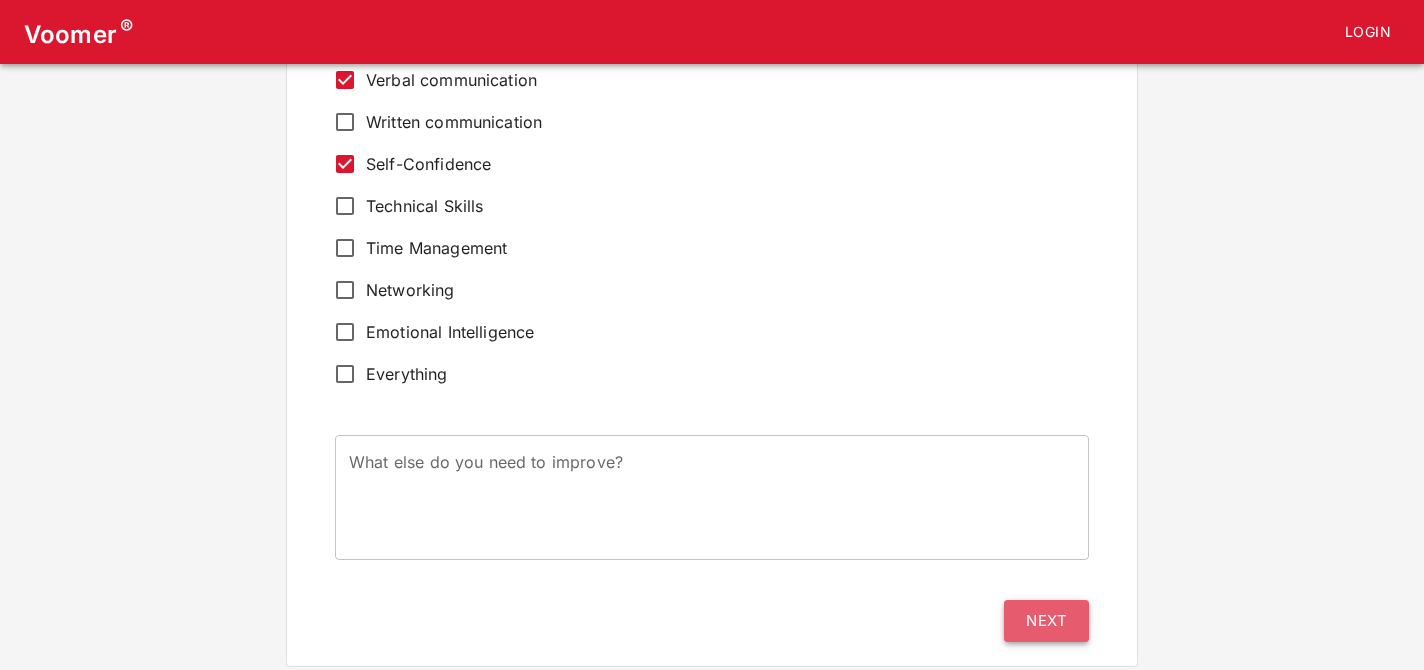 click on "Next" at bounding box center [1046, 621] 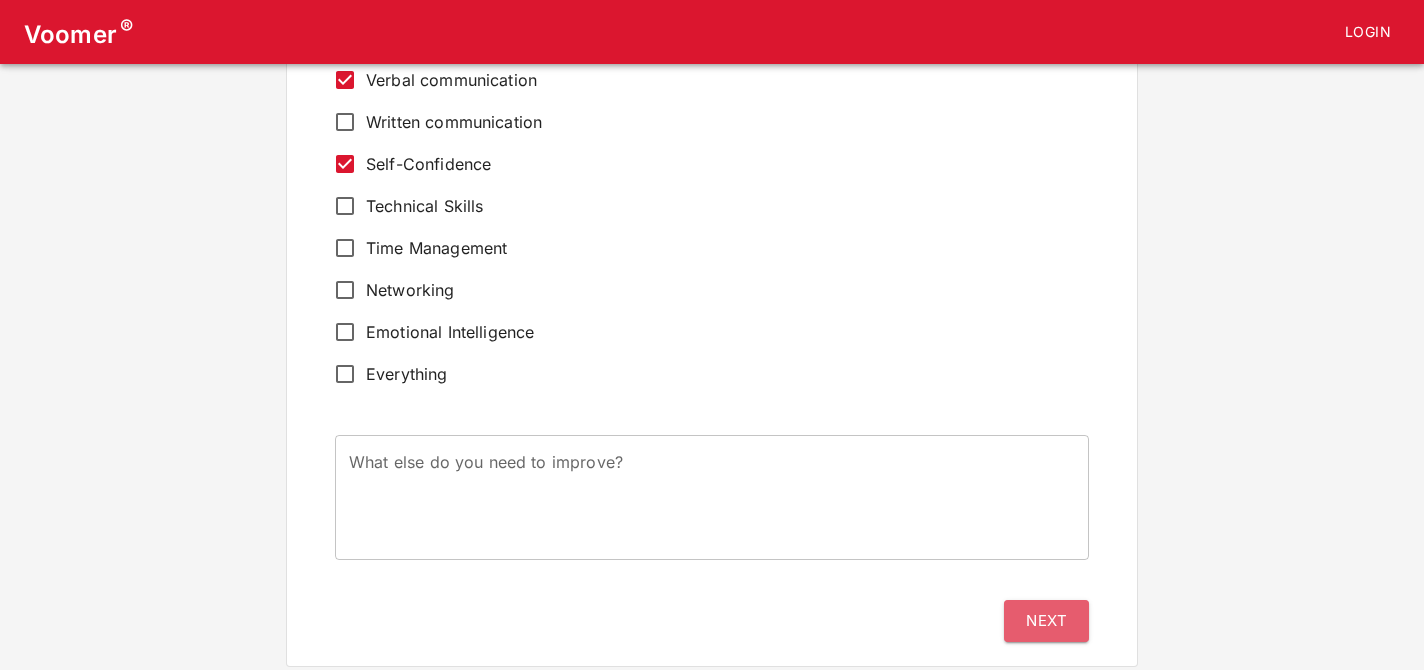 scroll, scrollTop: 0, scrollLeft: 0, axis: both 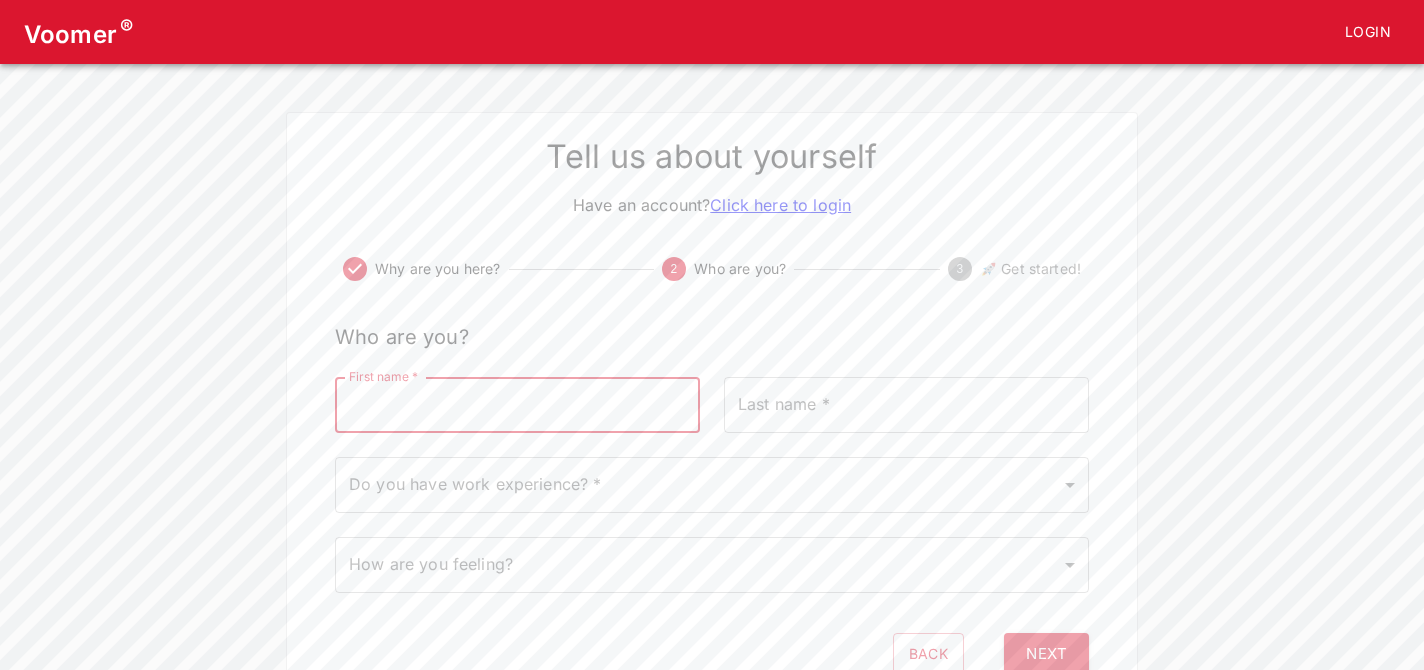 click on "First name *" at bounding box center (517, 405) 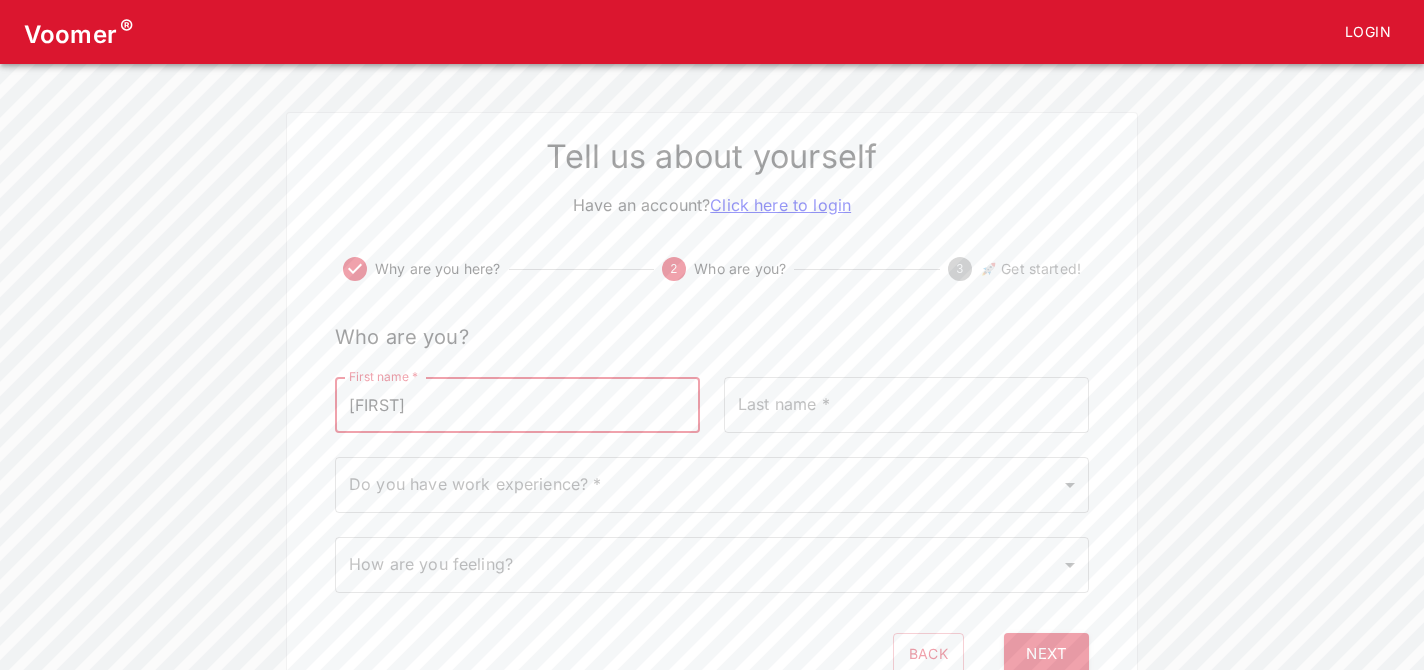 type on "[LAST]" 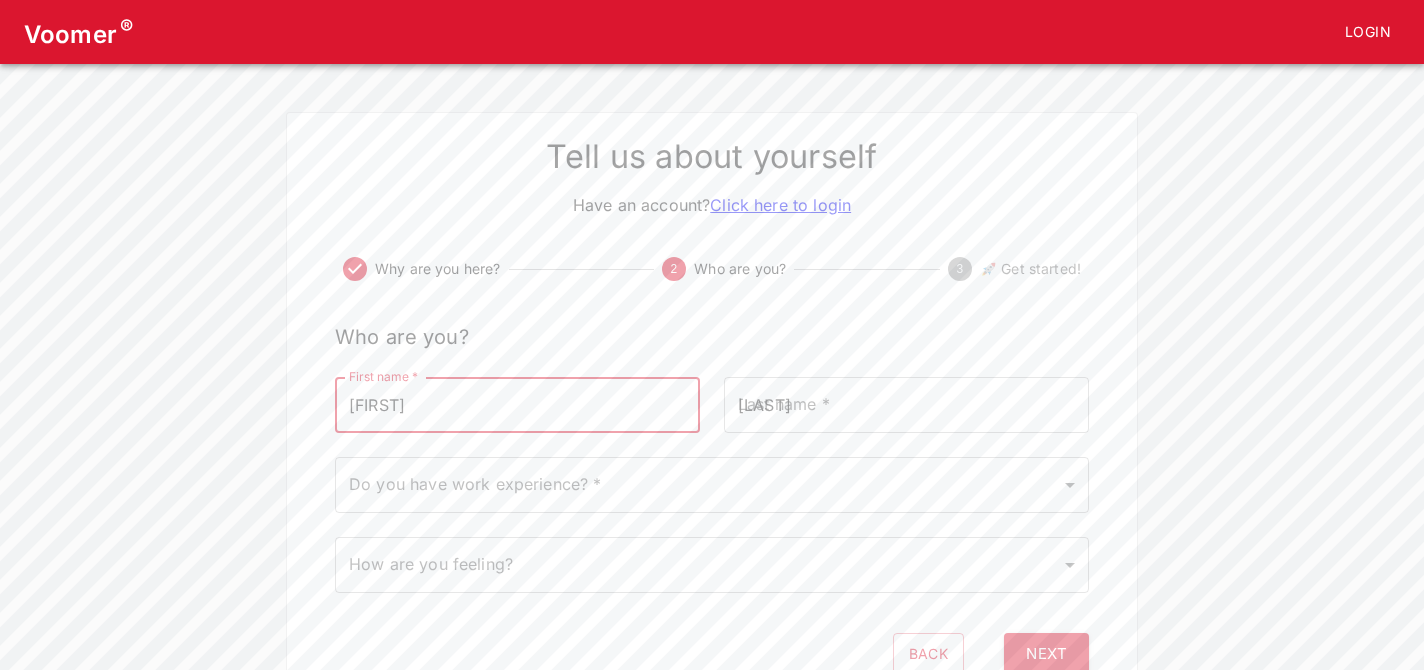 type 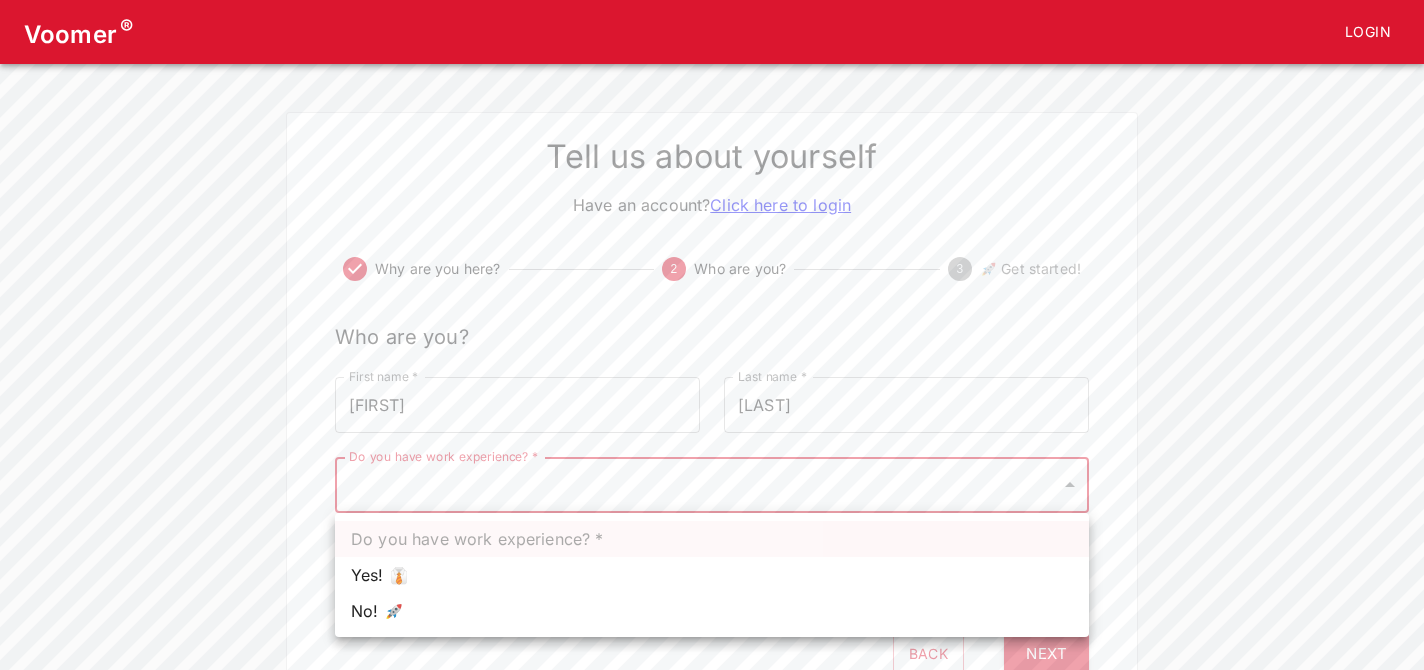 click on "Voomer ® Login Tell us about yourself Have an account?  Click here to login Why are you here? 2 Who are you? 3 🚀 Get started! Who are you? First name * [FIRST] First name * Last name * [LAST] Last name * Do you have work experience? * ​ Do you have work experience? * How are you feeling? ​ How are you feeling? Back Next Do you have work experience? * Yes! 👔 No! 🚀" at bounding box center [712, 350] 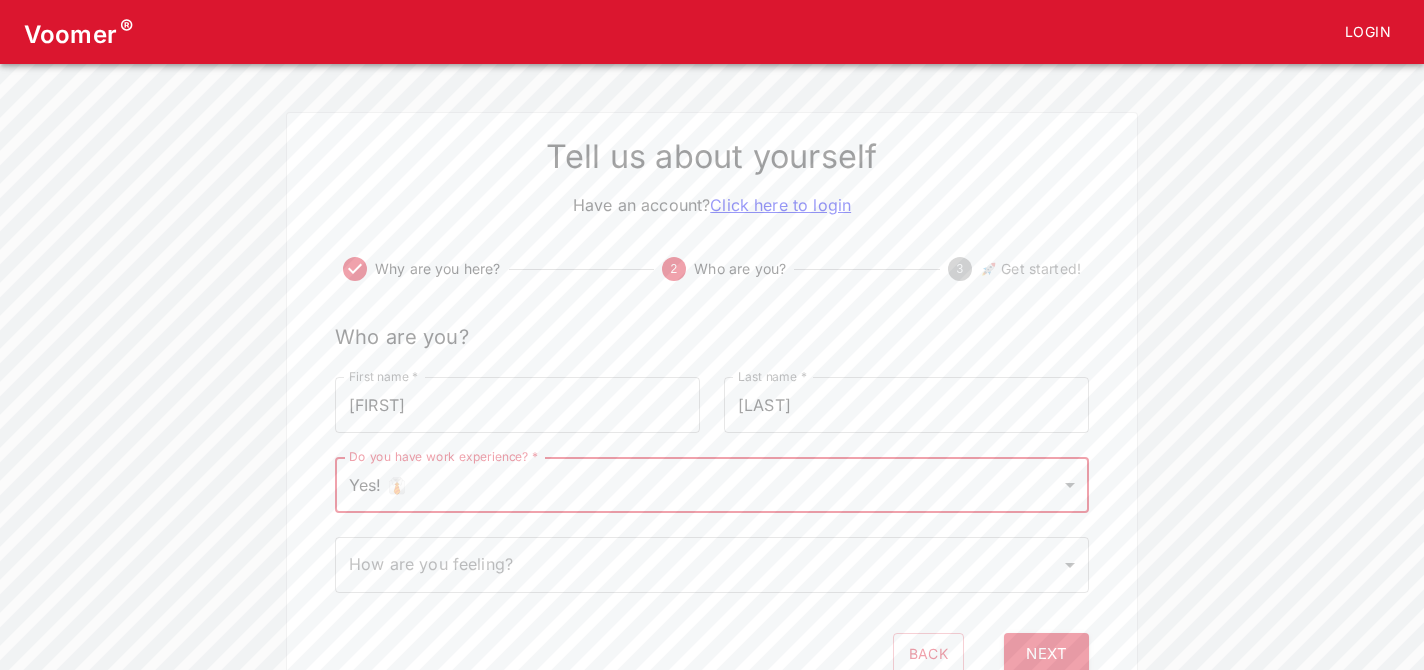 scroll, scrollTop: 78, scrollLeft: 0, axis: vertical 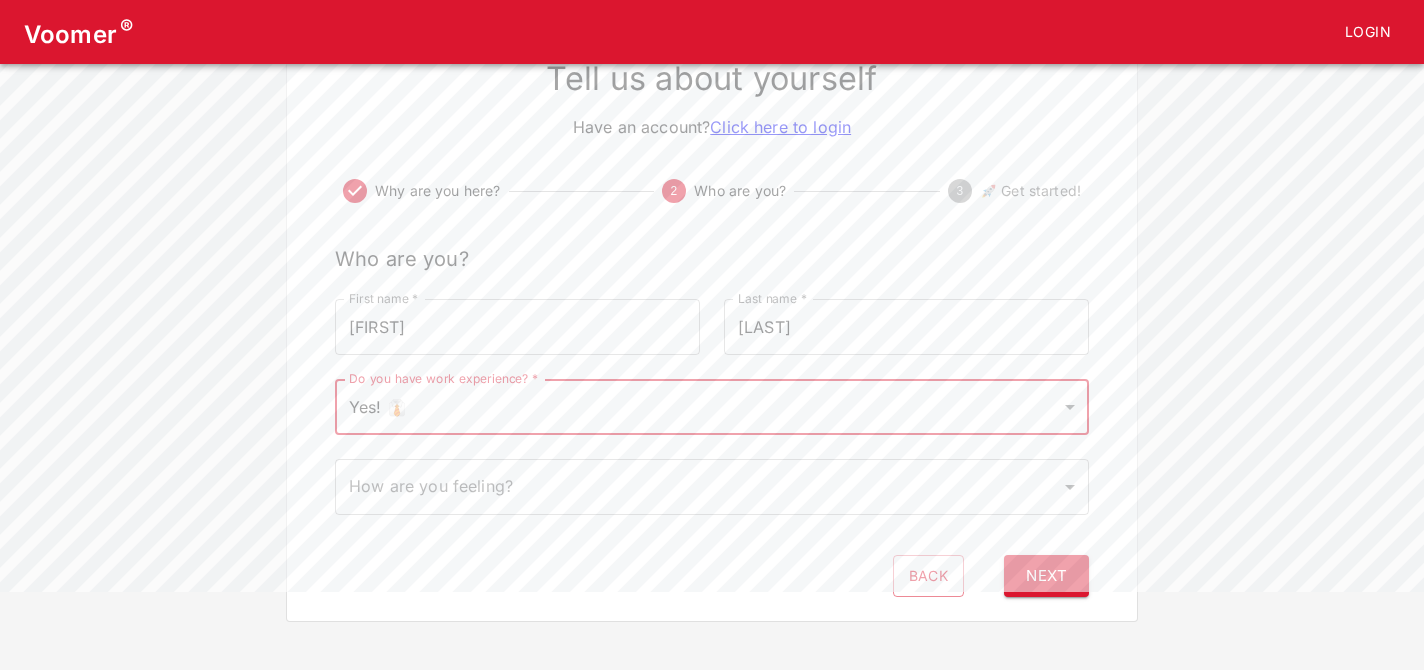 click on "Voomer ® Login Tell us about yourself Have an account?  Click here to login Why are you here? 2 Who are you? 3 🚀 Get started! Who are you? First name * [FIRST] First name * Last name * [LAST] Last name * Do you have work experience? * Yes! 👔 1 Do you have work experience? * How are you feeling? ​ How are you feeling? Back Next" at bounding box center [712, 272] 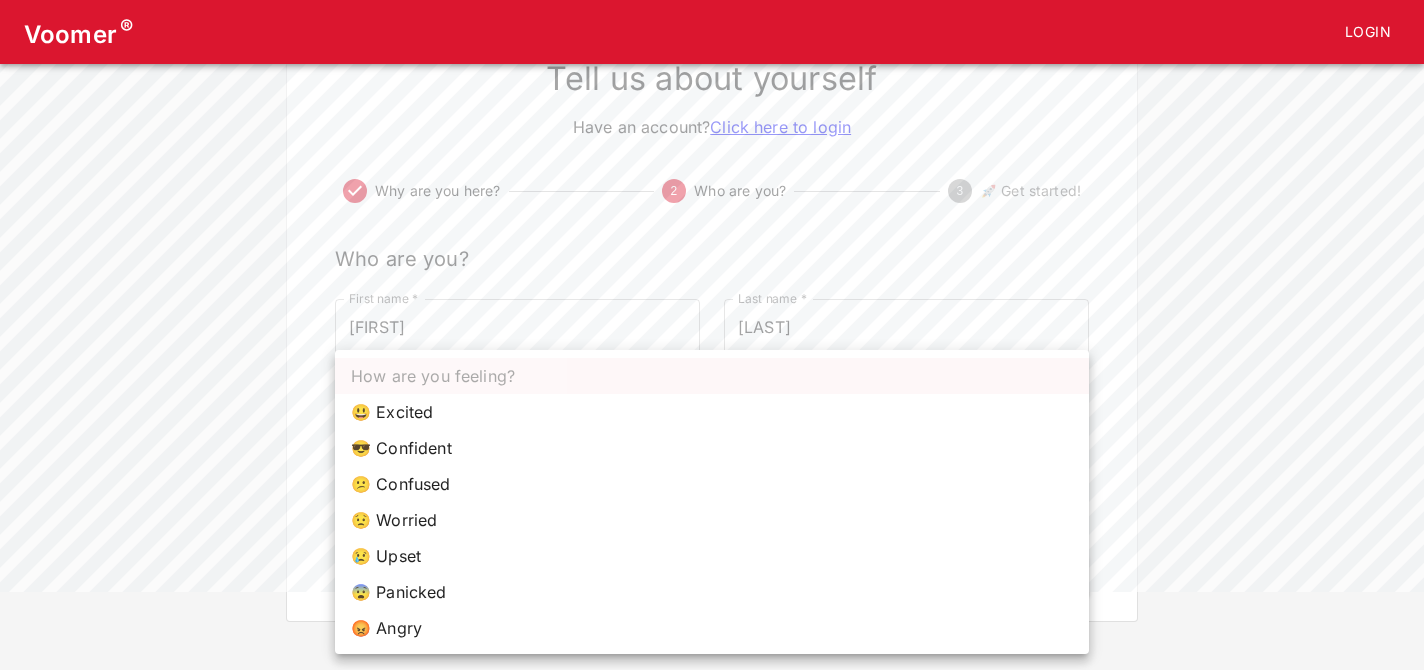 click on "😟 Worried" at bounding box center (712, 520) 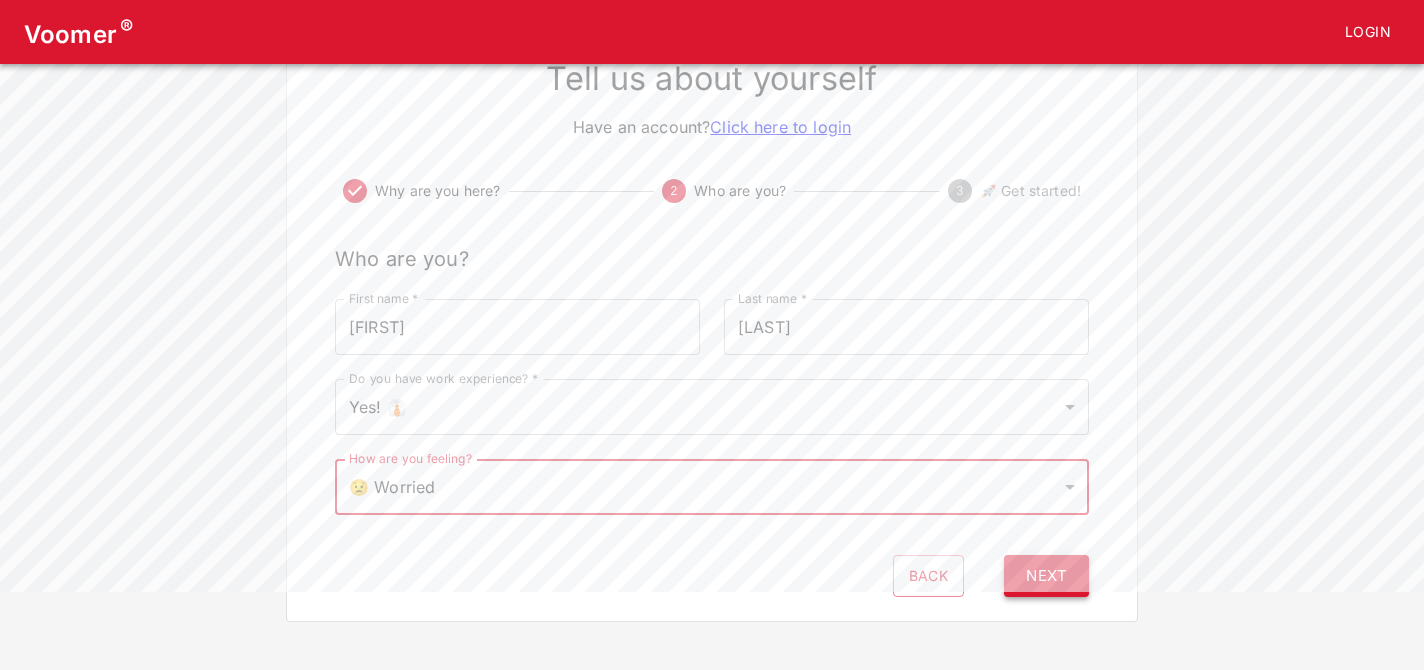 click on "Next" at bounding box center (1046, 576) 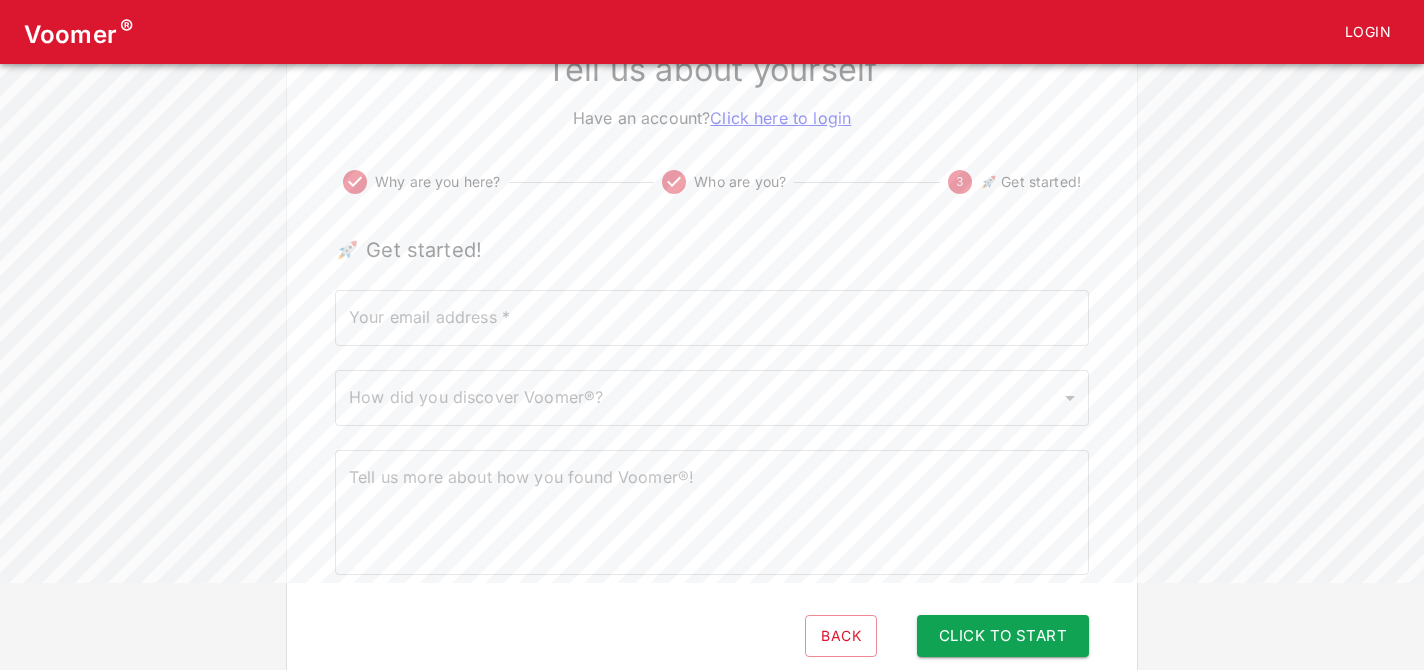 scroll, scrollTop: 116, scrollLeft: 0, axis: vertical 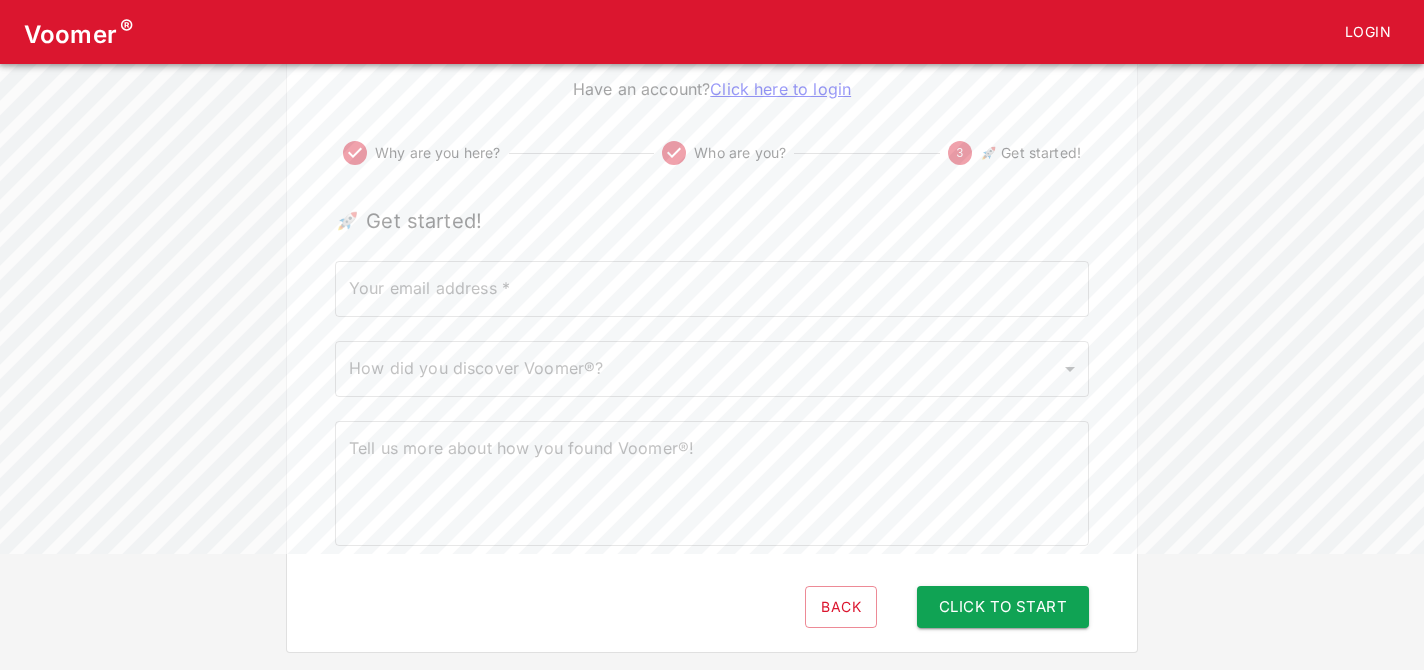 click on "Your email address *" at bounding box center (712, 289) 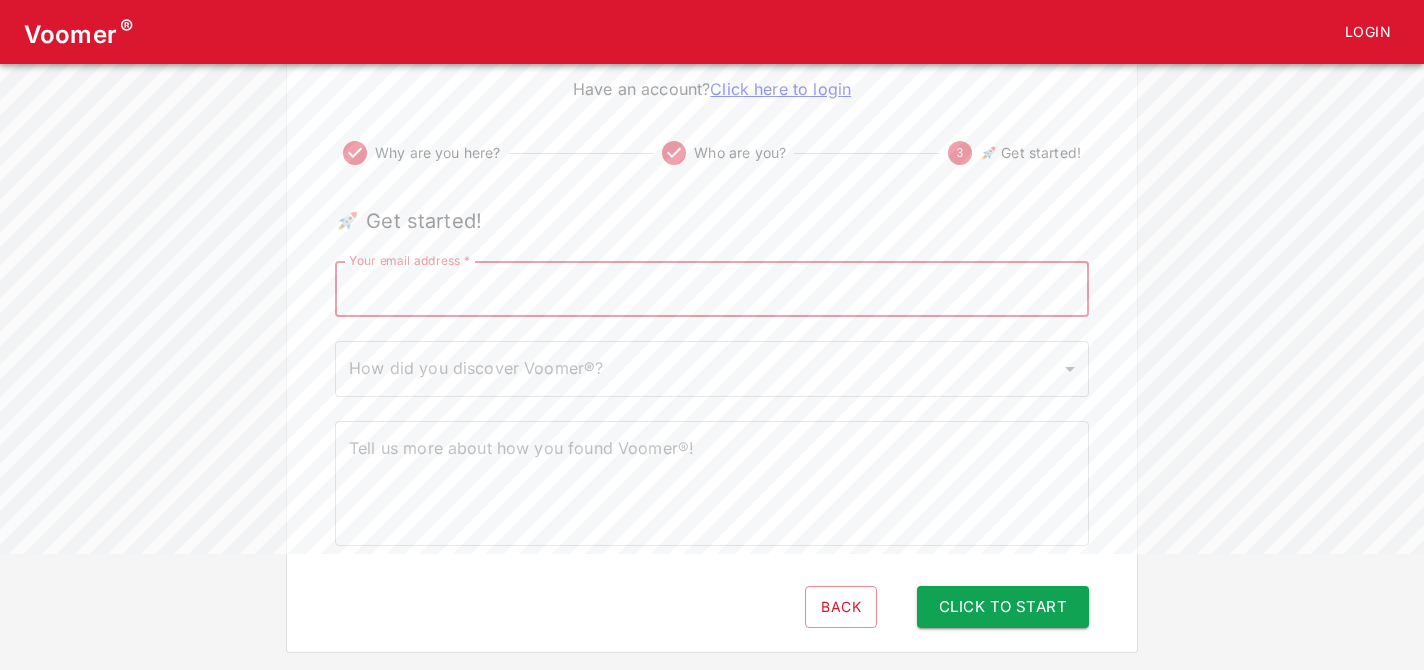 type on "[EMAIL]" 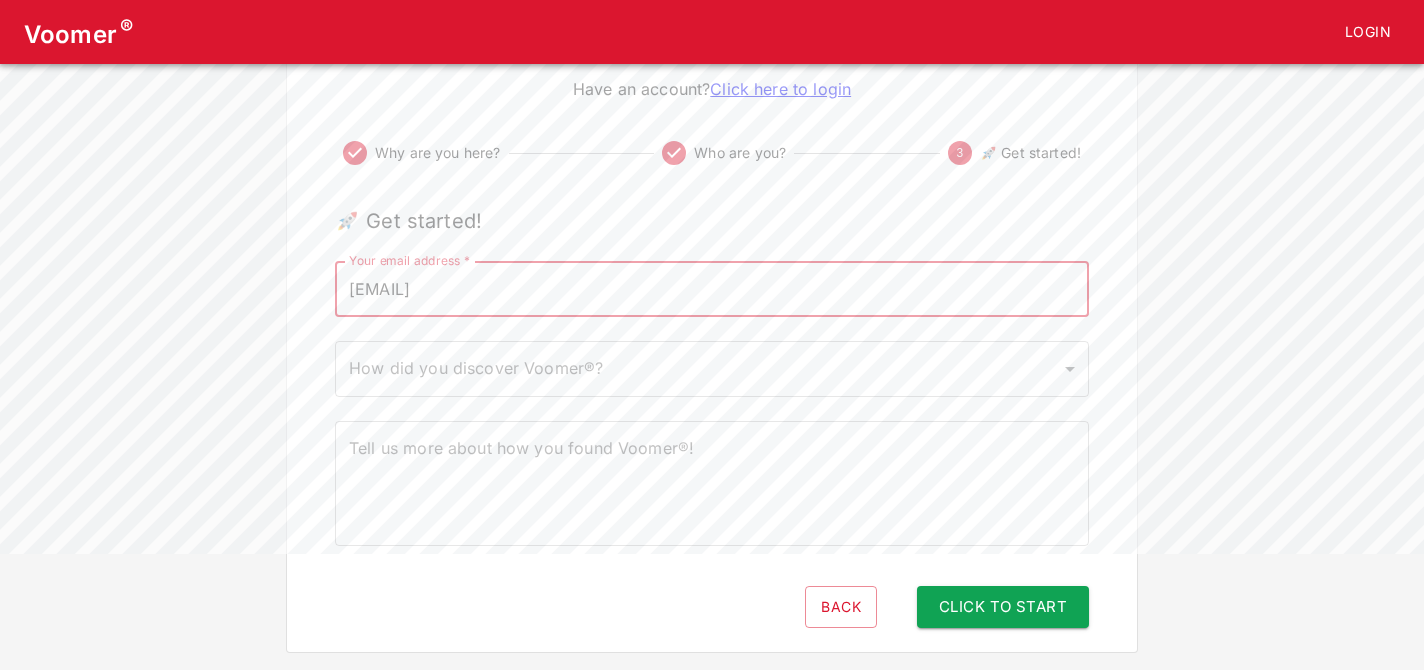 click on "Voomer ® Login Tell us about yourself Have an account?  Click here to login Why are you here? Who are you? 3 🚀 Get started! 🚀 Get started! Your email address * [EMAIL] Your email address * How did you discover Voomer®? ​ How did you discover Voomer®? Tell us more about how you found Voomer®! x Tell us more about how you found Voomer®! Back Click to Start" at bounding box center (712, 268) 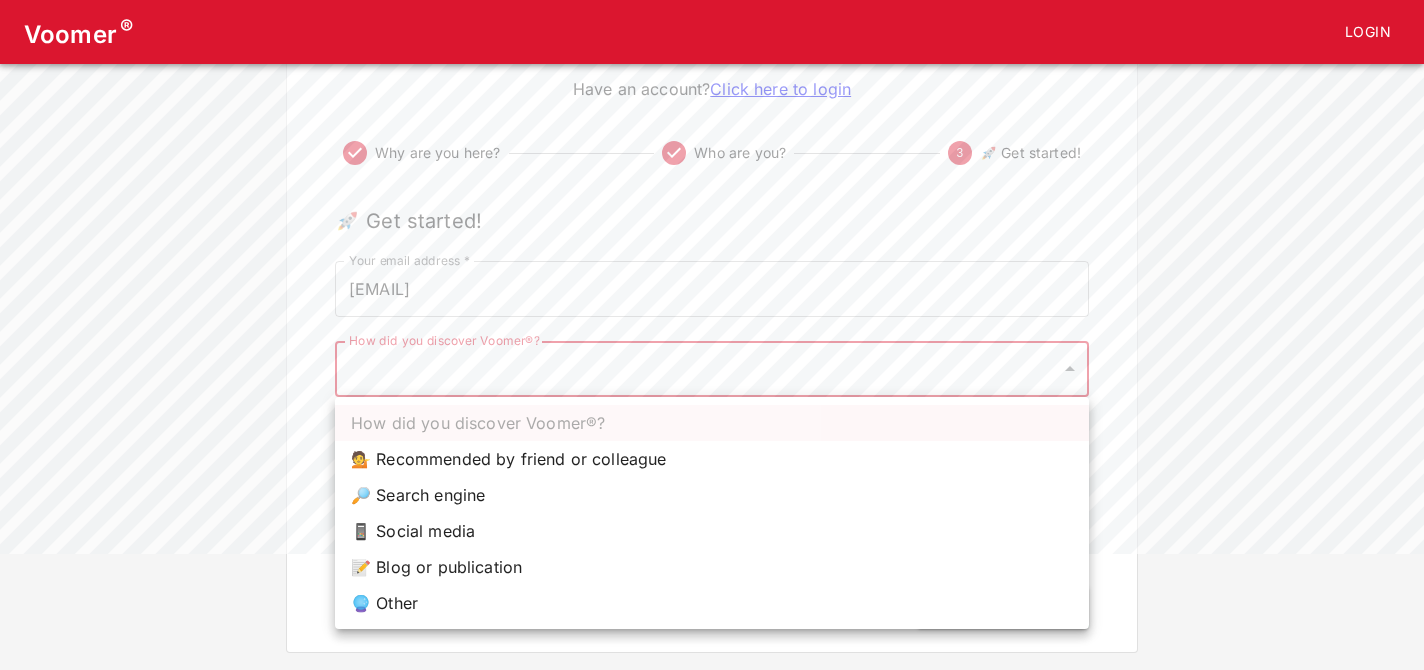 click on "🔎 Search engine" at bounding box center [712, 495] 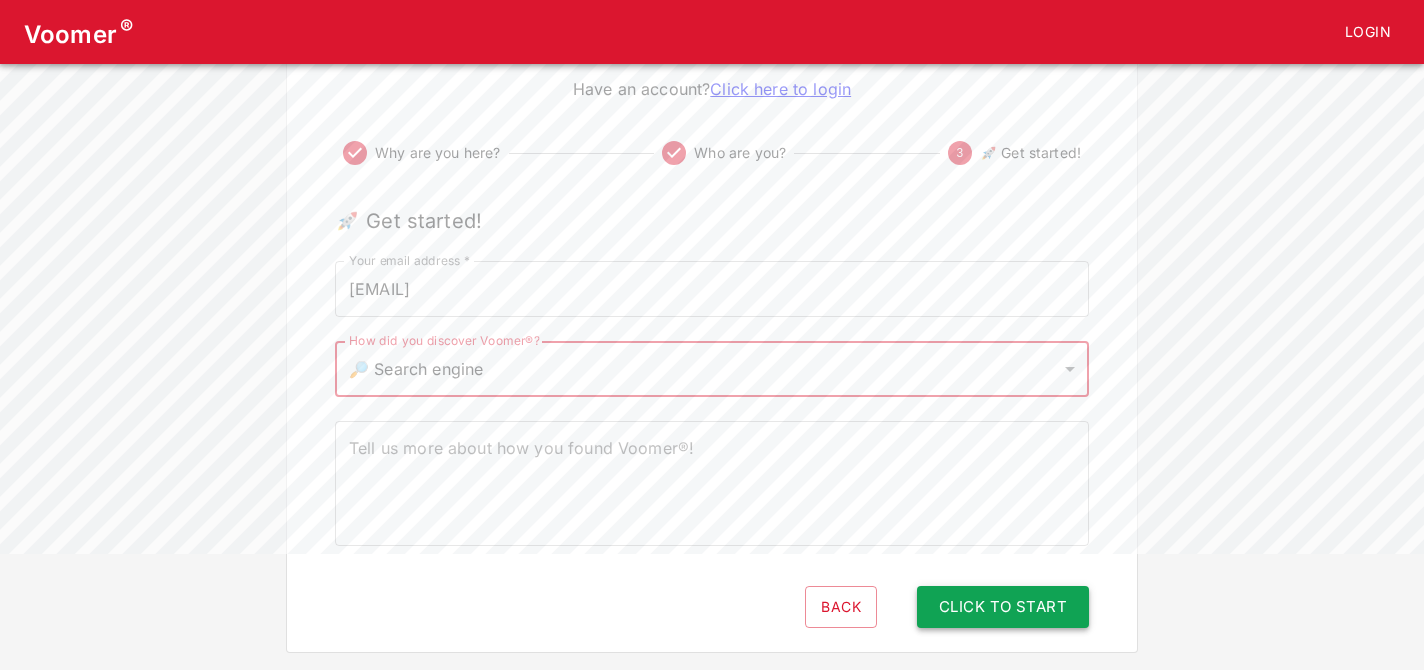 click on "Click to Start" at bounding box center [1003, 607] 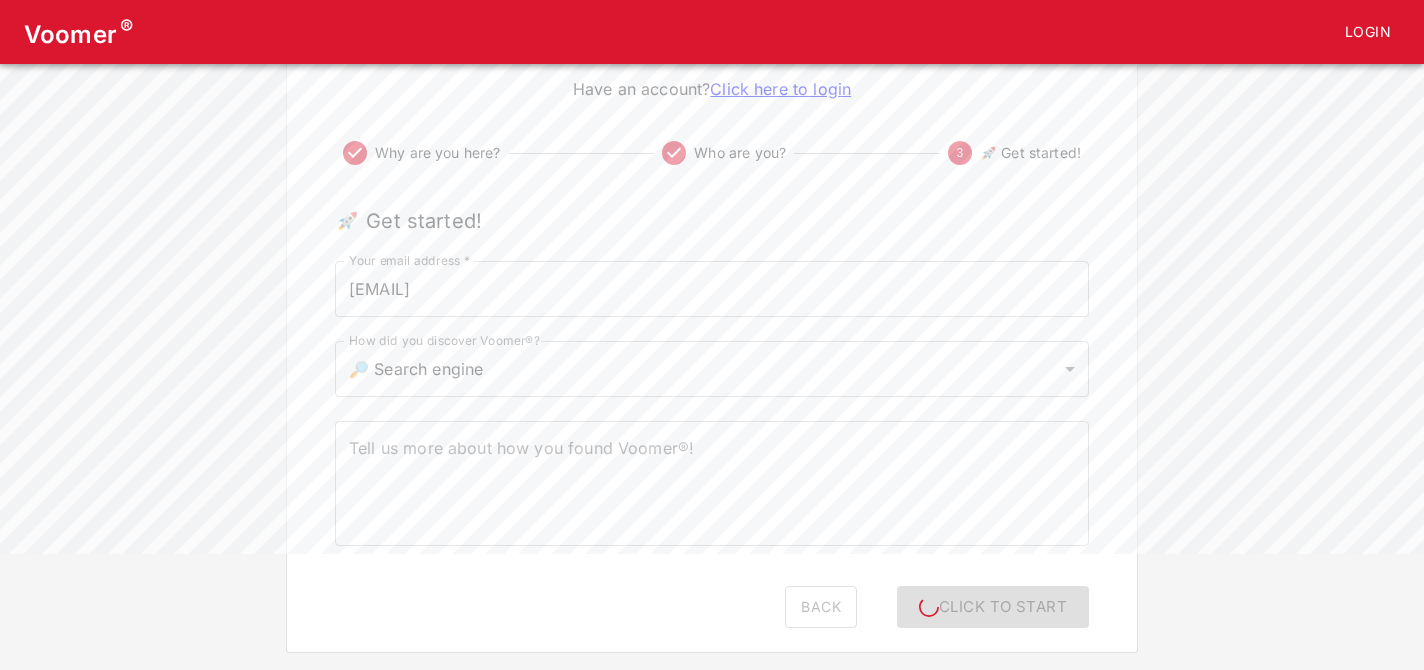 scroll, scrollTop: 0, scrollLeft: 0, axis: both 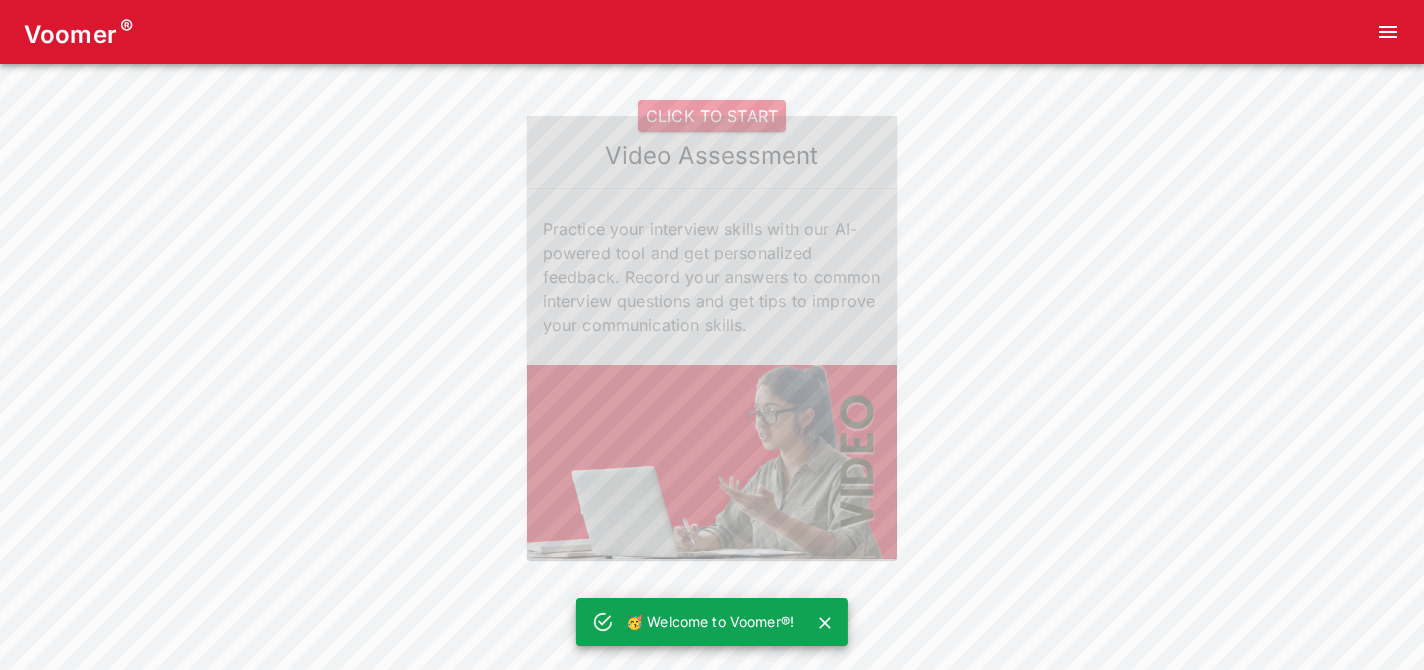 click on "CLICK TO START" at bounding box center [712, 116] 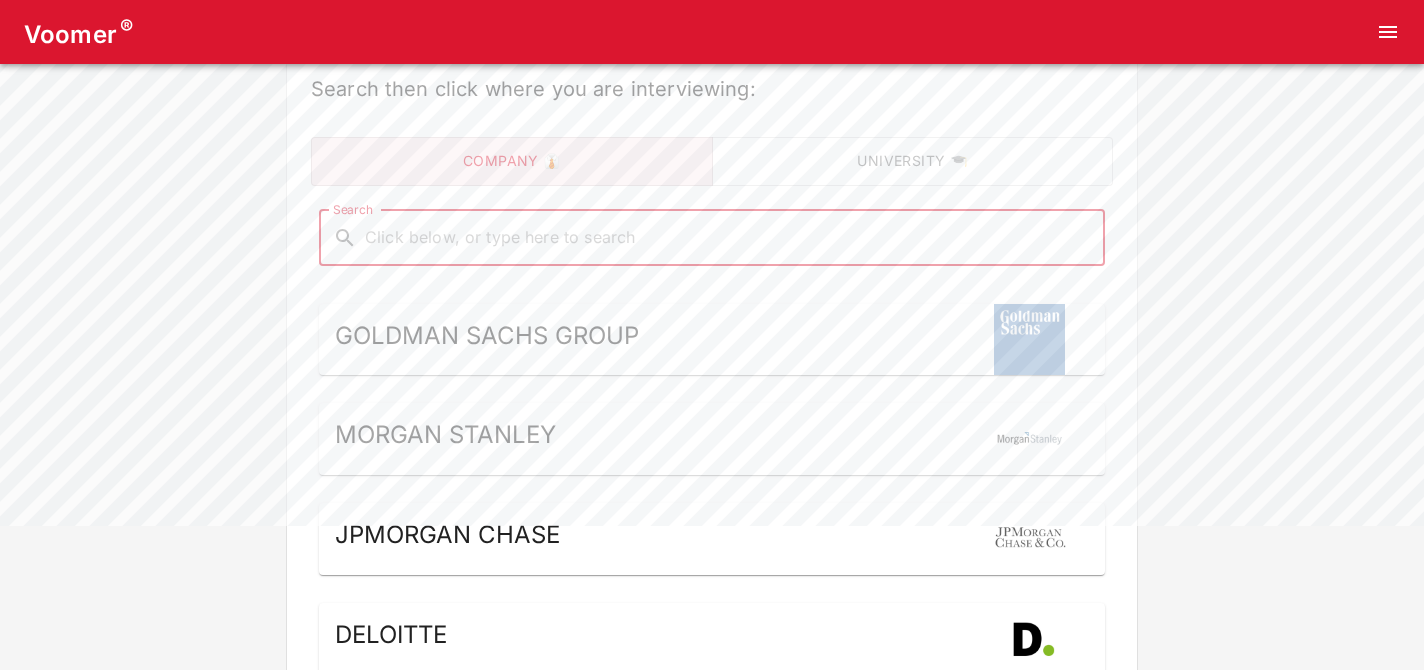 scroll, scrollTop: 147, scrollLeft: 0, axis: vertical 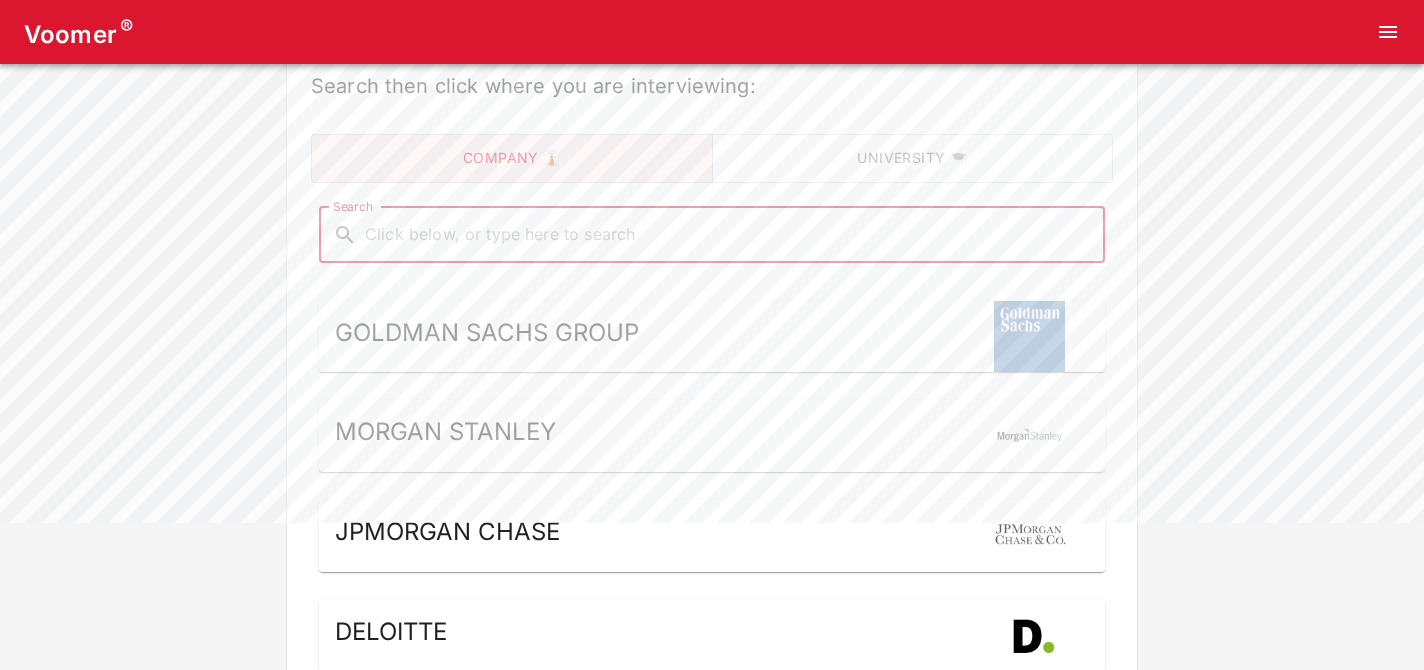 click on "JPMorgan Chase" at bounding box center (487, 337) 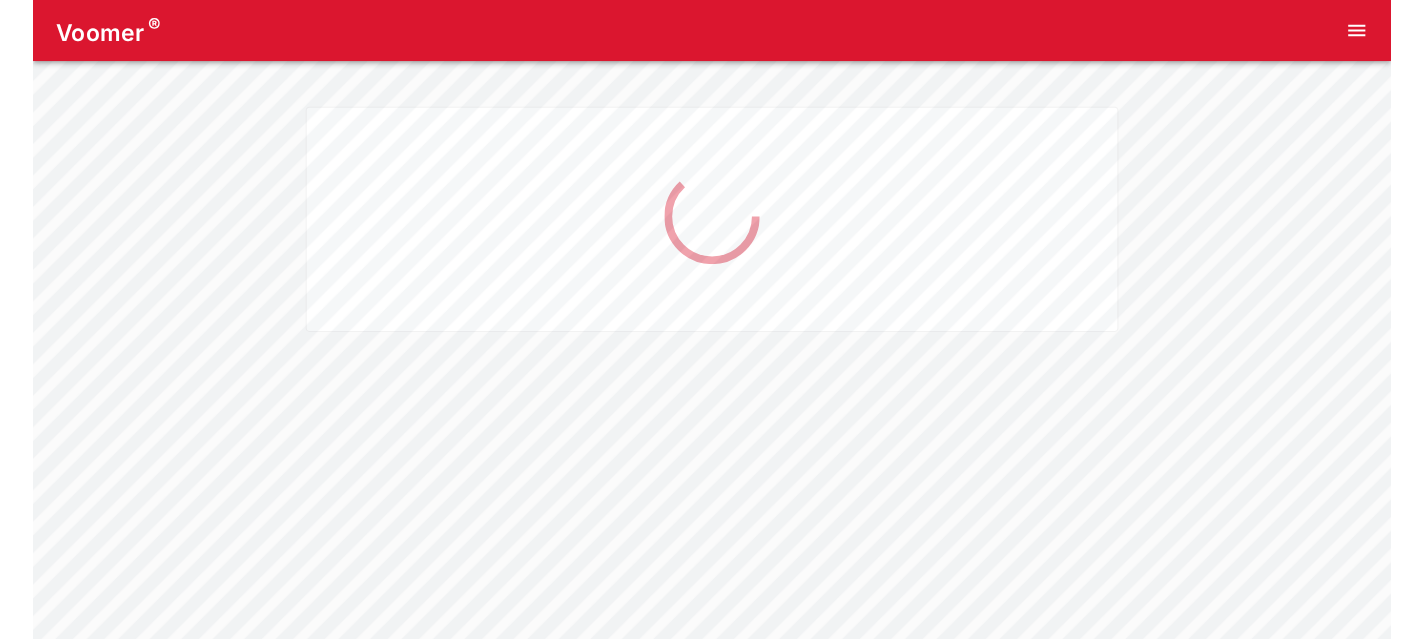 scroll, scrollTop: 0, scrollLeft: 0, axis: both 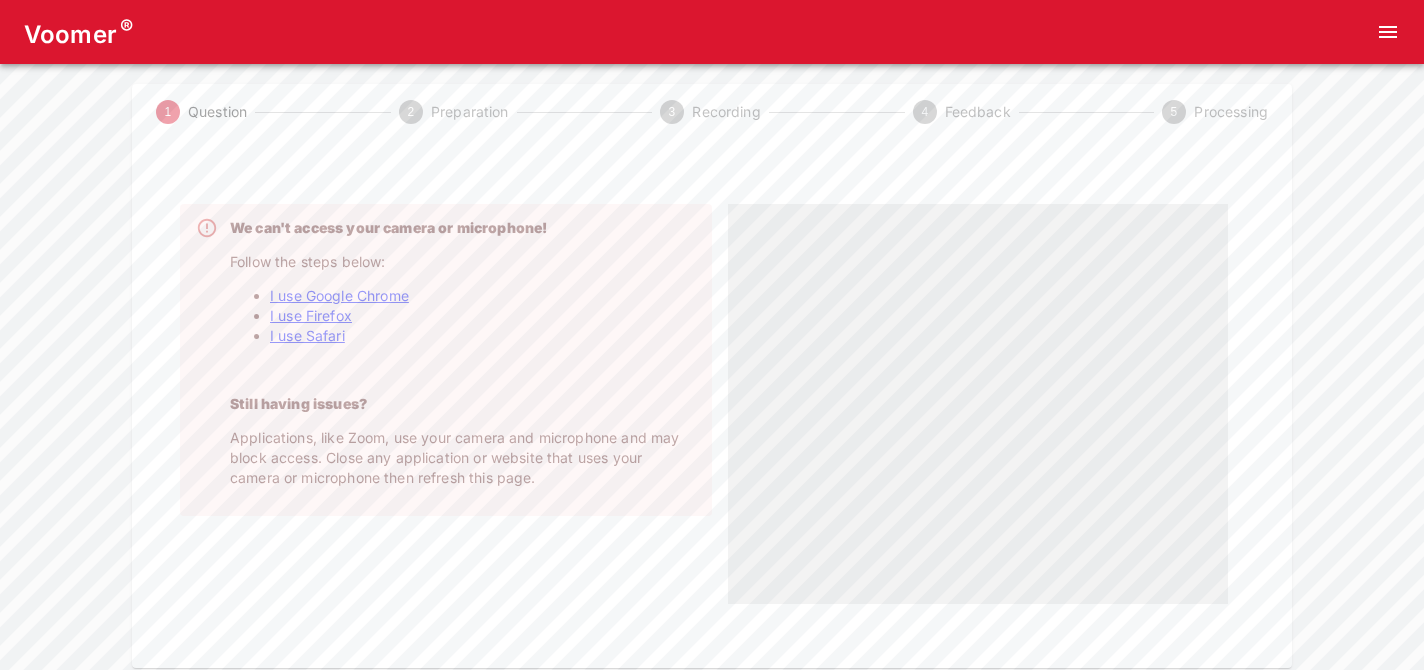 click on "I use Google Chrome" at bounding box center [339, 295] 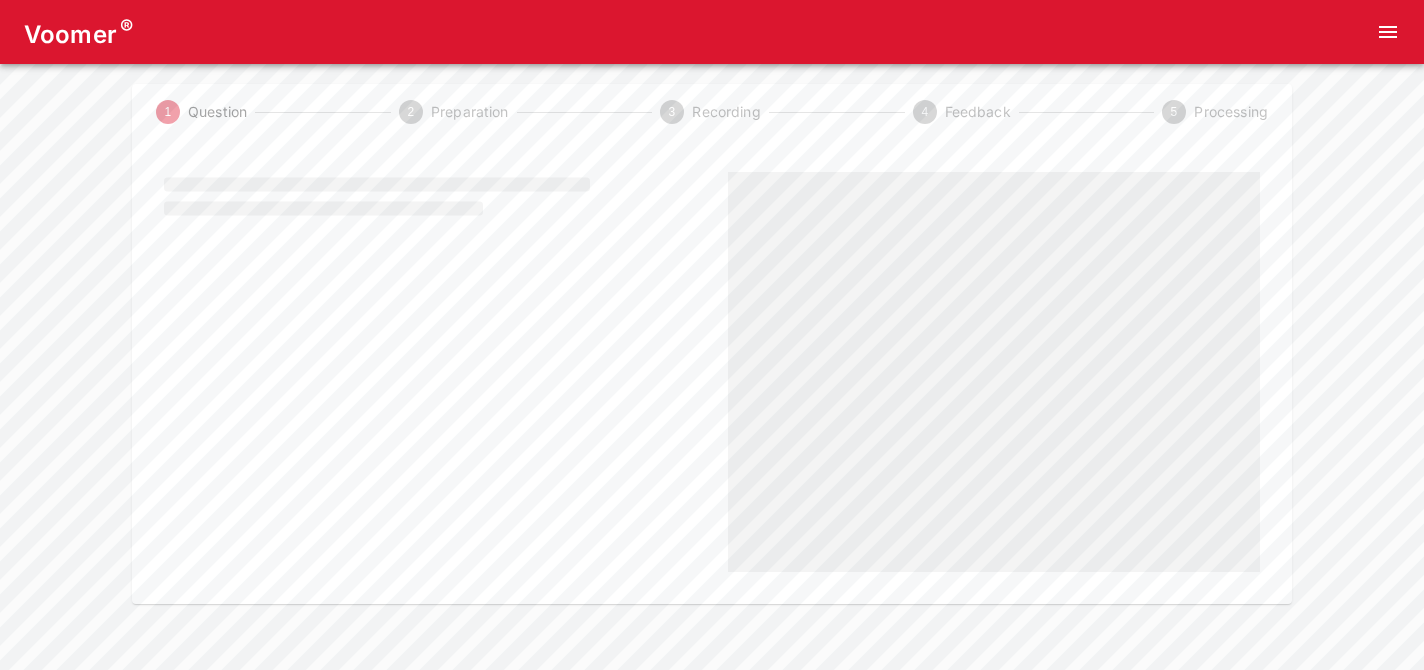 scroll, scrollTop: 0, scrollLeft: 0, axis: both 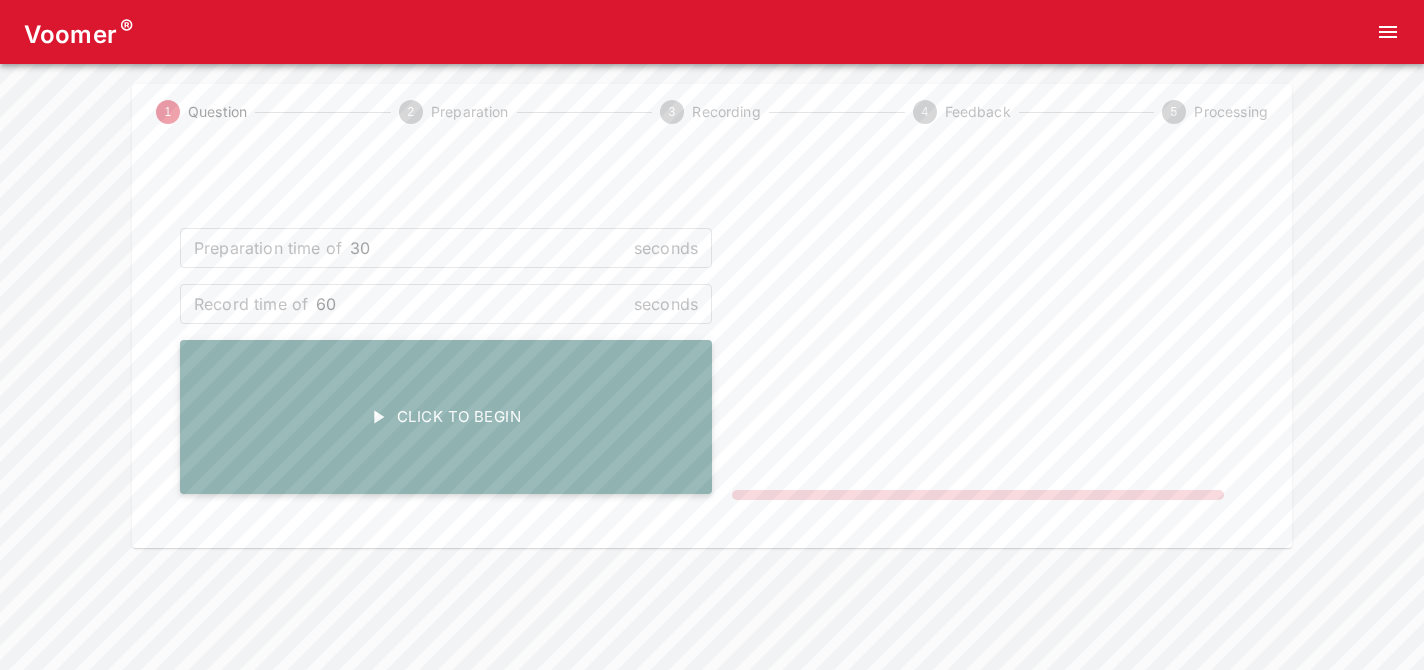 click on "Click To Begin" at bounding box center (446, 417) 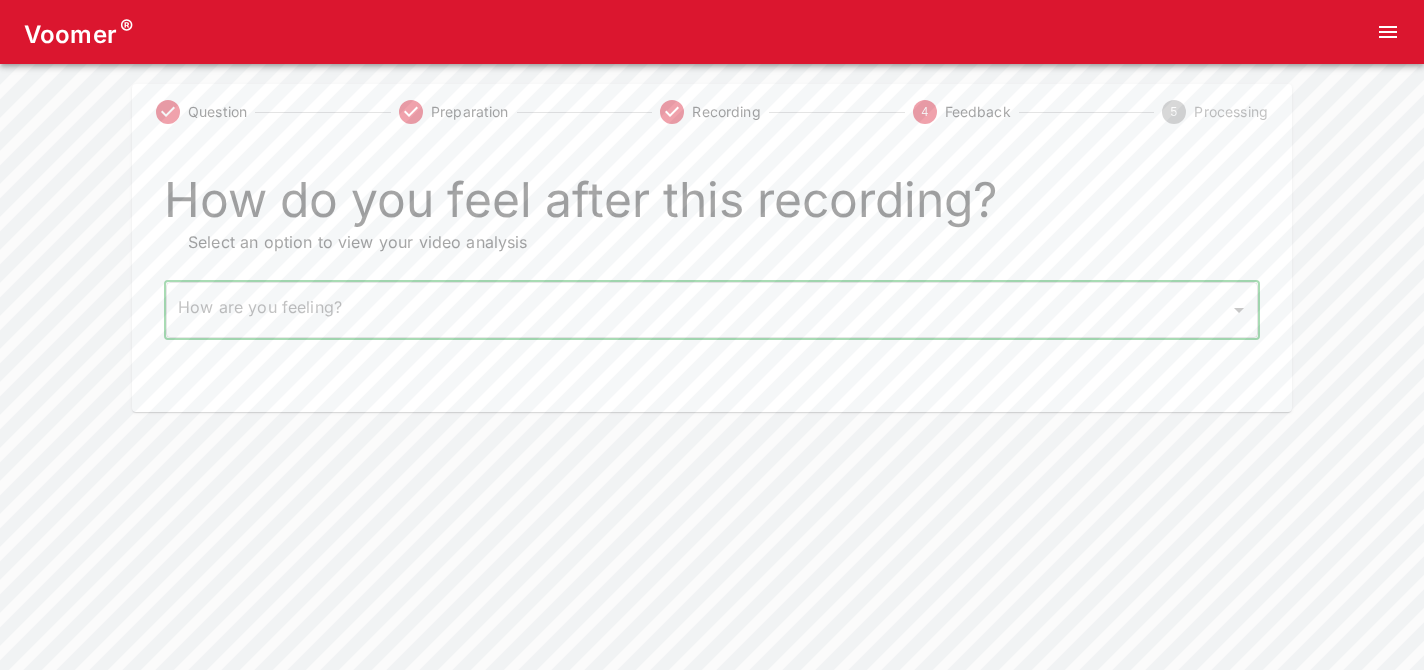 click on "Voomer ® Question Preparation Recording 4 Feedback 5 Processing How do you feel after this recording? Select an option to view your video analysis How are you feeling? ​ How are you feeling? Home Analysis Tokens: 0 Pricing Log Out" at bounding box center [712, 206] 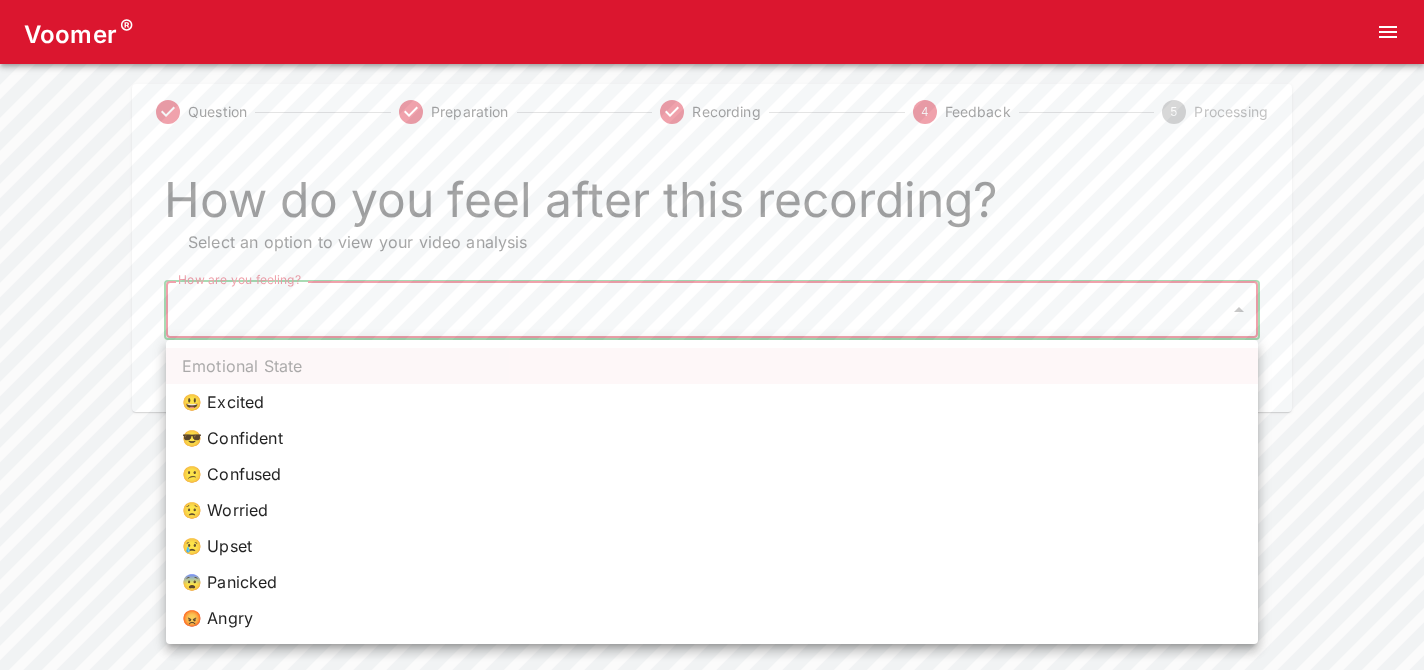 click on "😕 Confused" at bounding box center (712, 474) 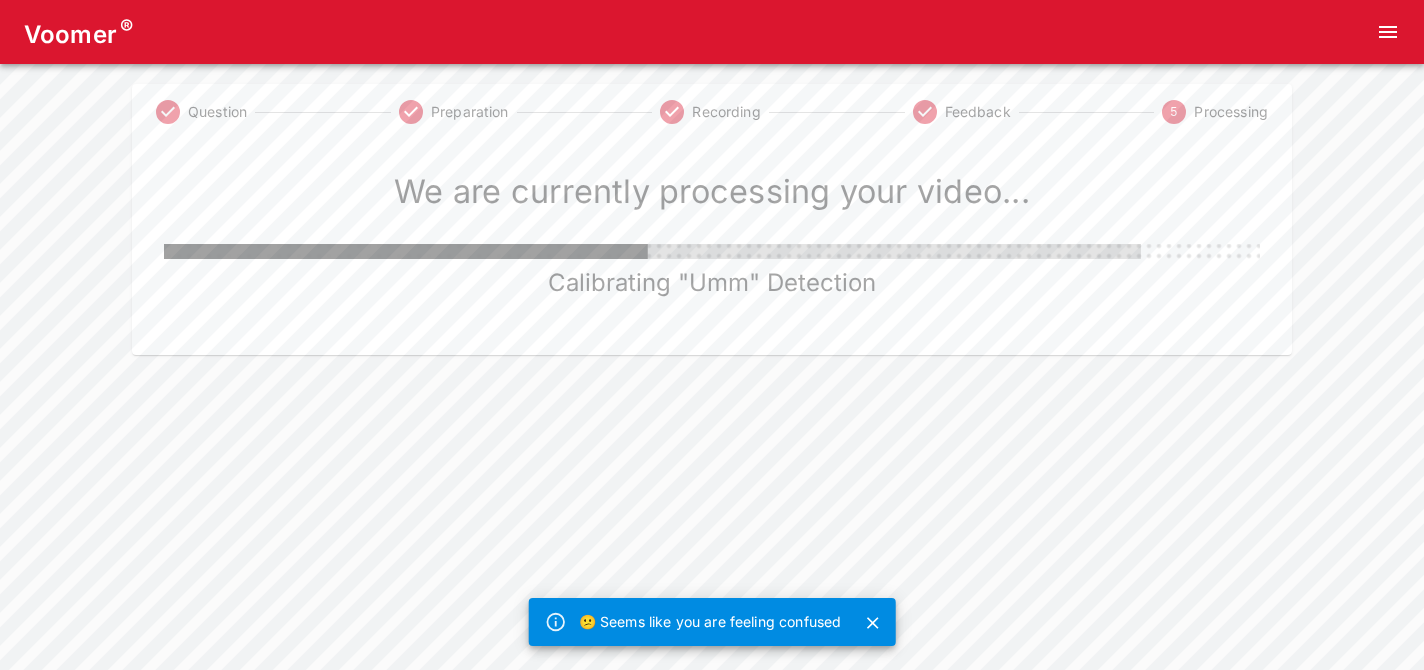 click at bounding box center (872, 623) 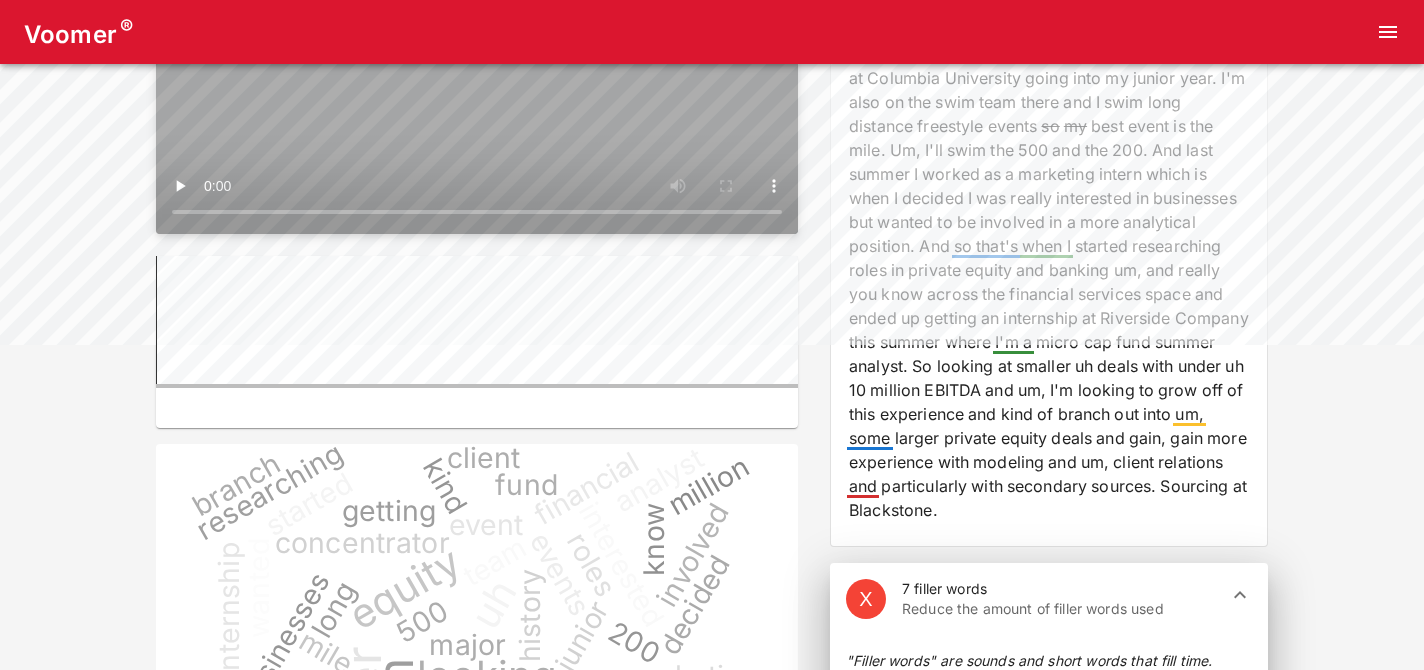 scroll, scrollTop: 328, scrollLeft: 0, axis: vertical 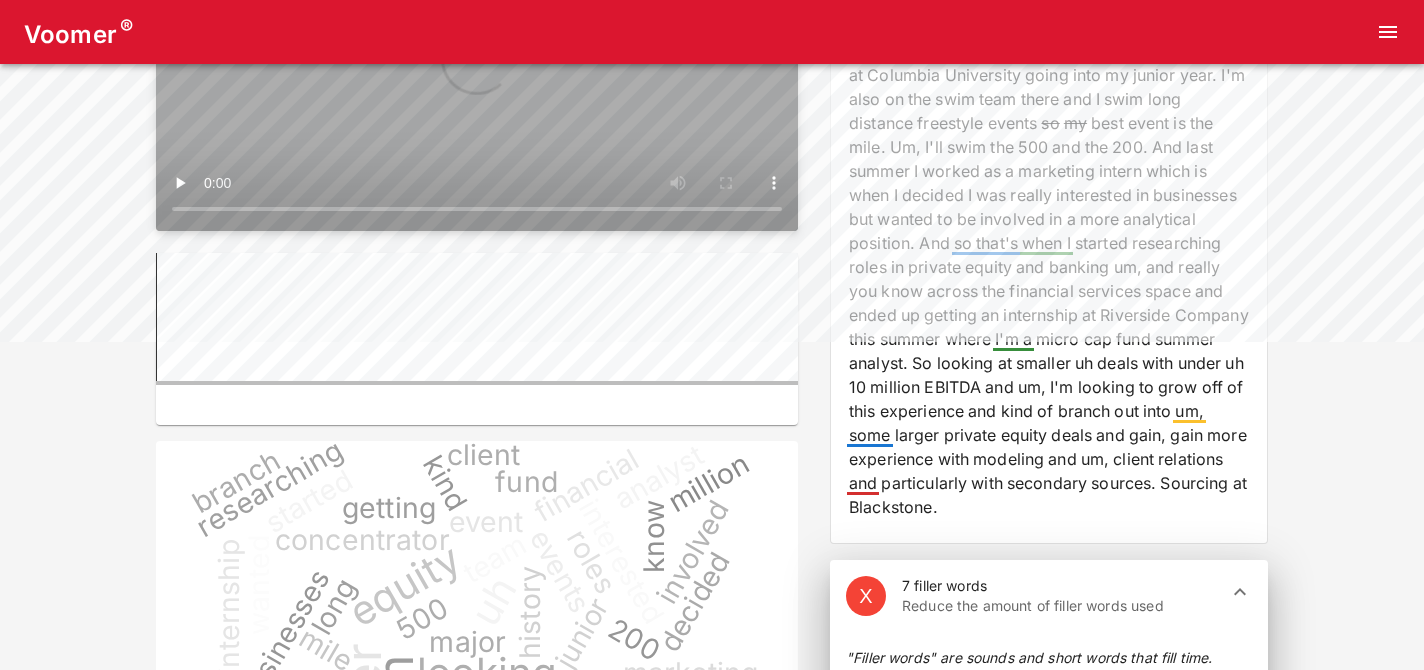 click on "involved" at bounding box center [1012, 219] 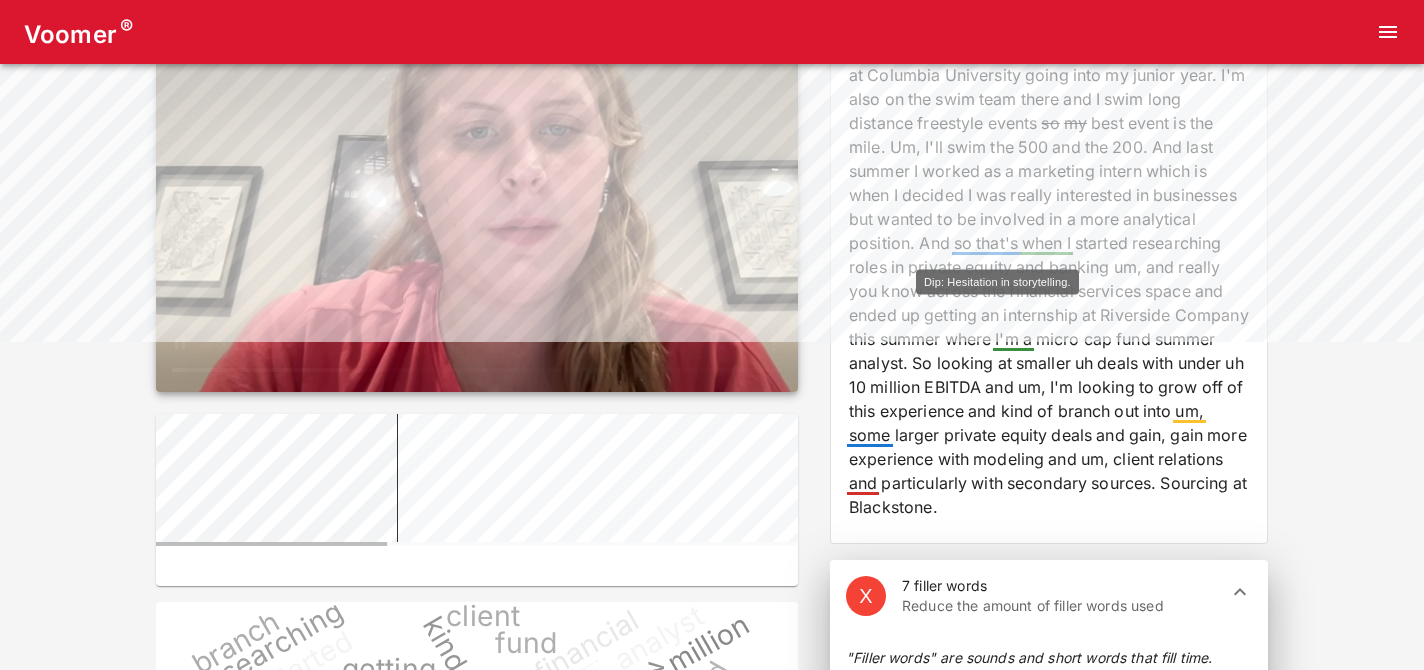 click on "that's" at bounding box center [997, 243] 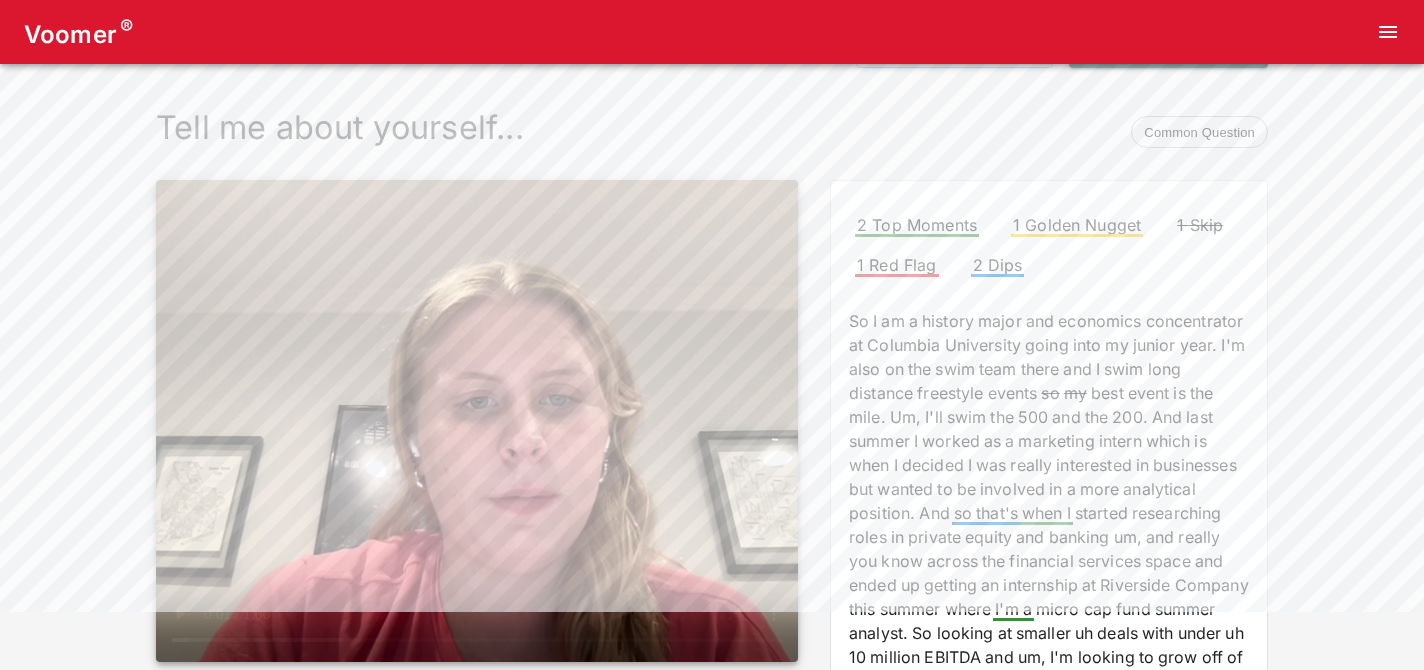scroll, scrollTop: 0, scrollLeft: 0, axis: both 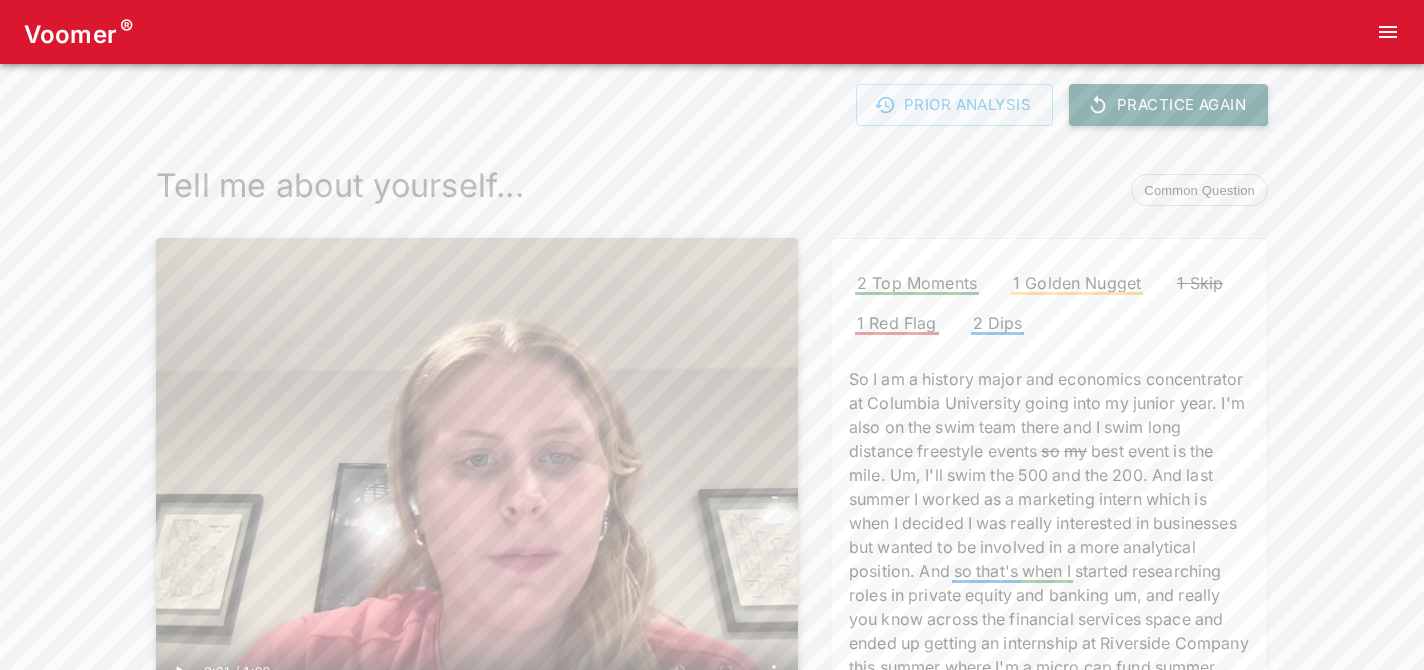 click on "Practice Again" at bounding box center [1168, 105] 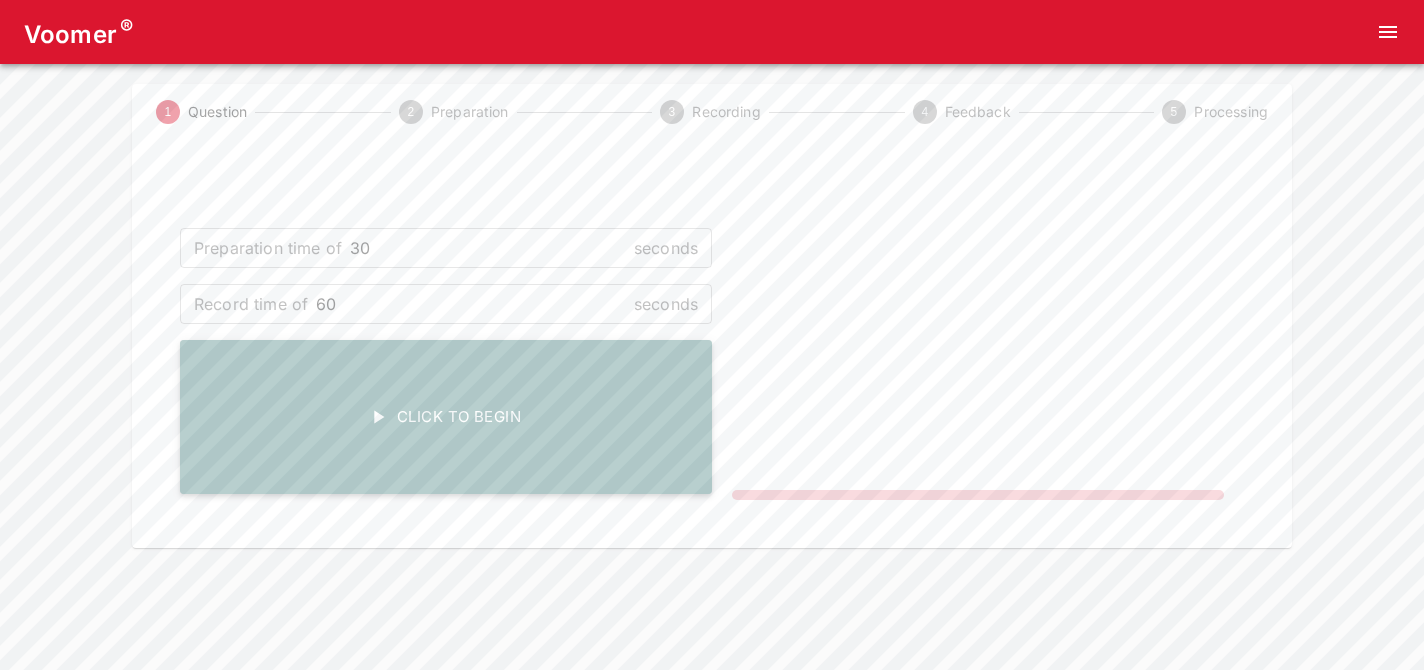 click on "Click To Begin" at bounding box center (446, 417) 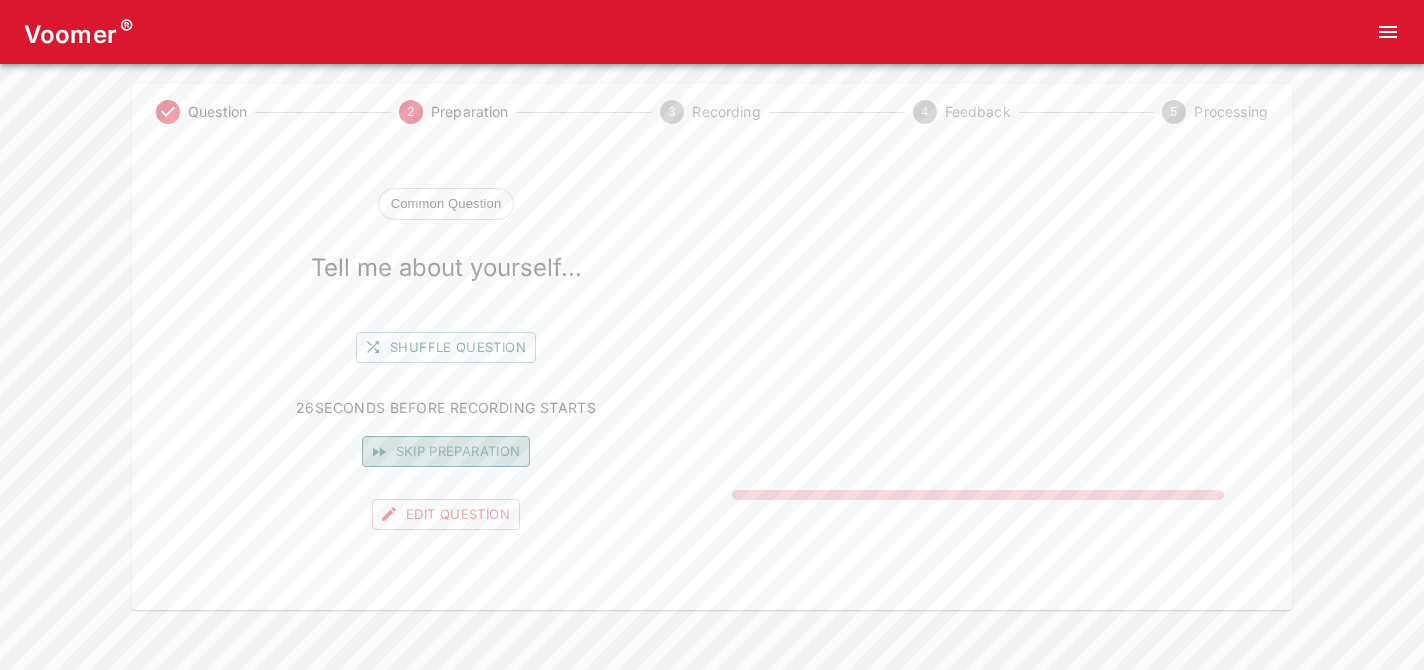 click on "Skip preparation" at bounding box center (446, 451) 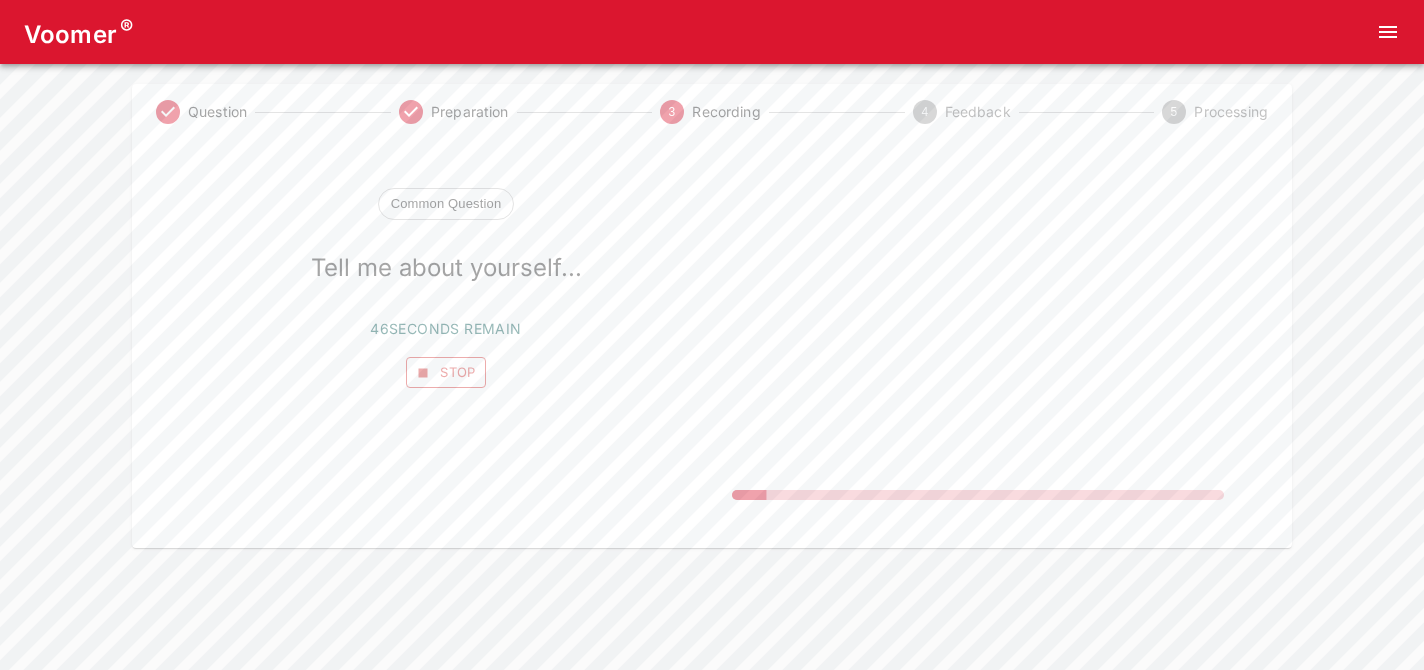 click on "Stop" at bounding box center (446, 372) 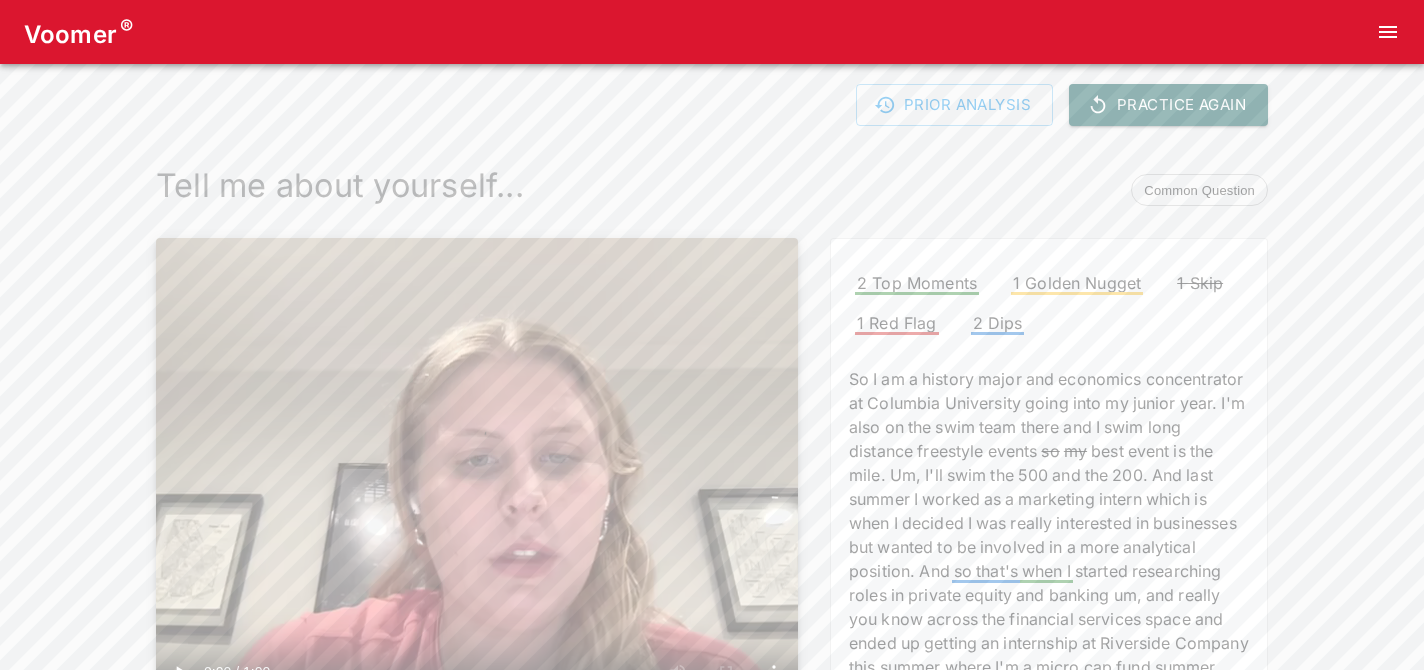 scroll, scrollTop: 25, scrollLeft: 0, axis: vertical 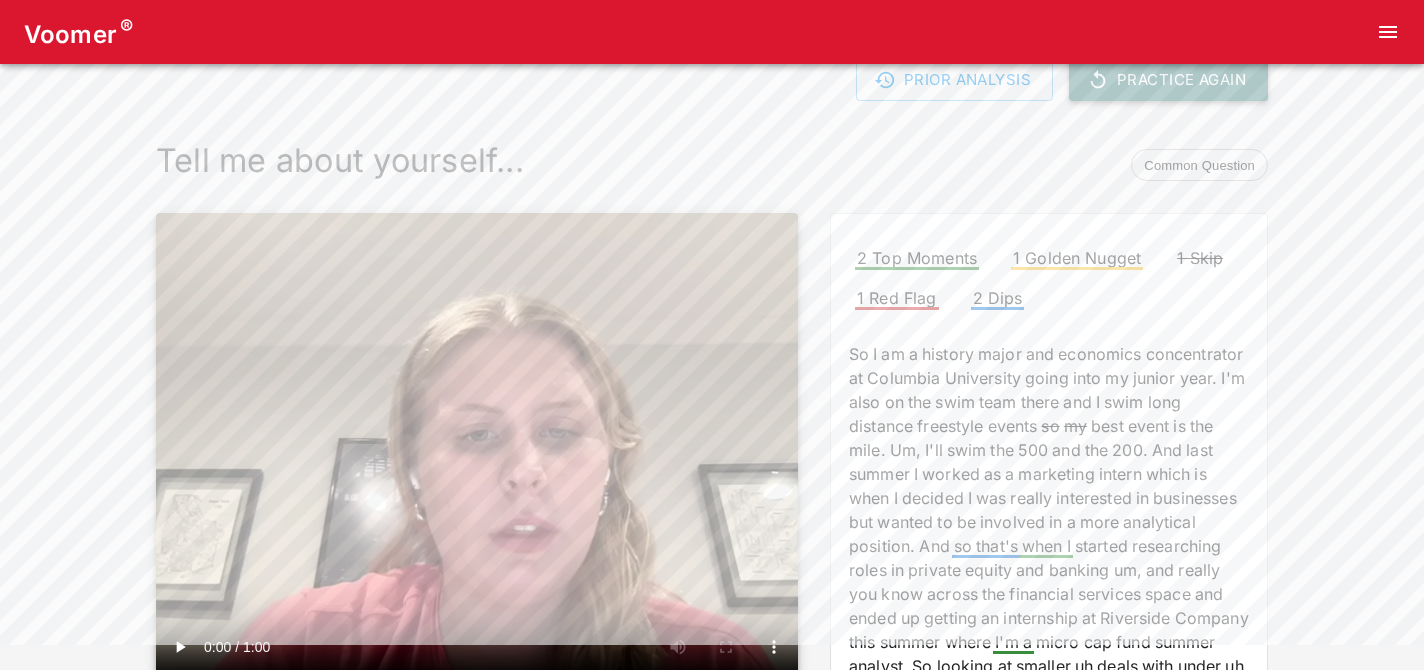 click on "Practice Again" at bounding box center (1168, 80) 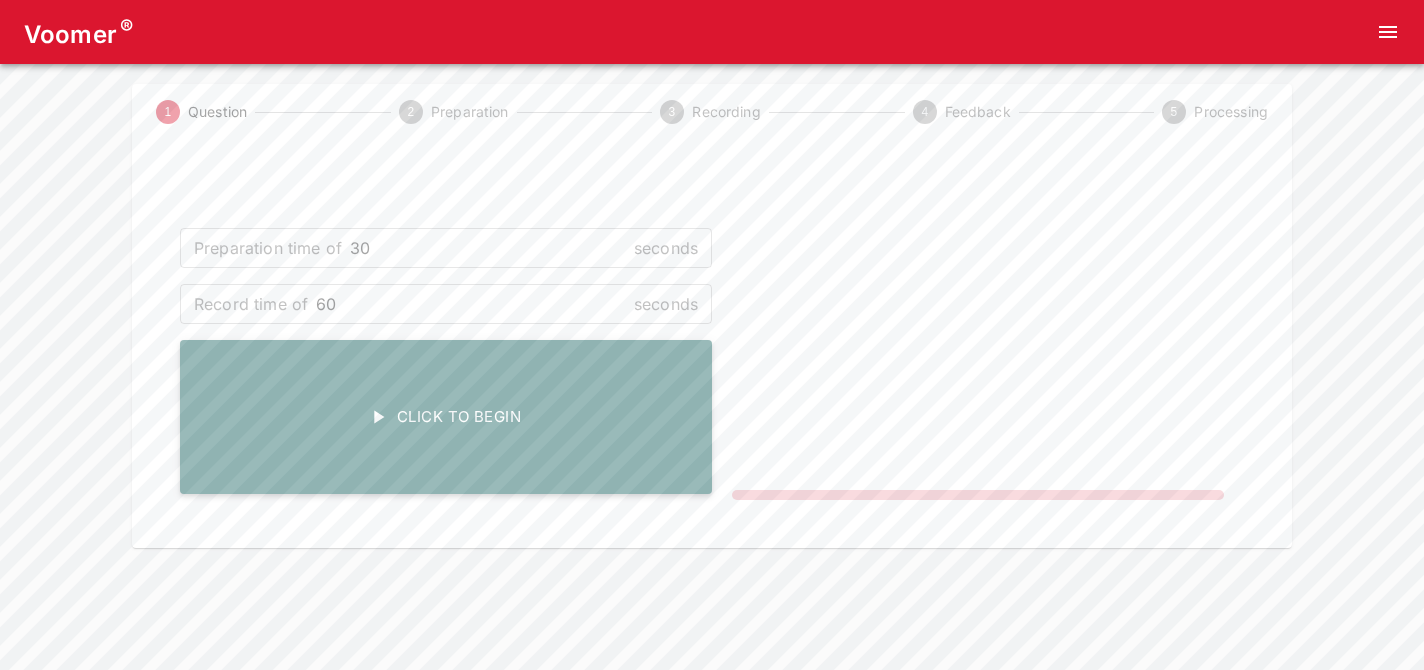 click on "Click To Begin" at bounding box center (446, 417) 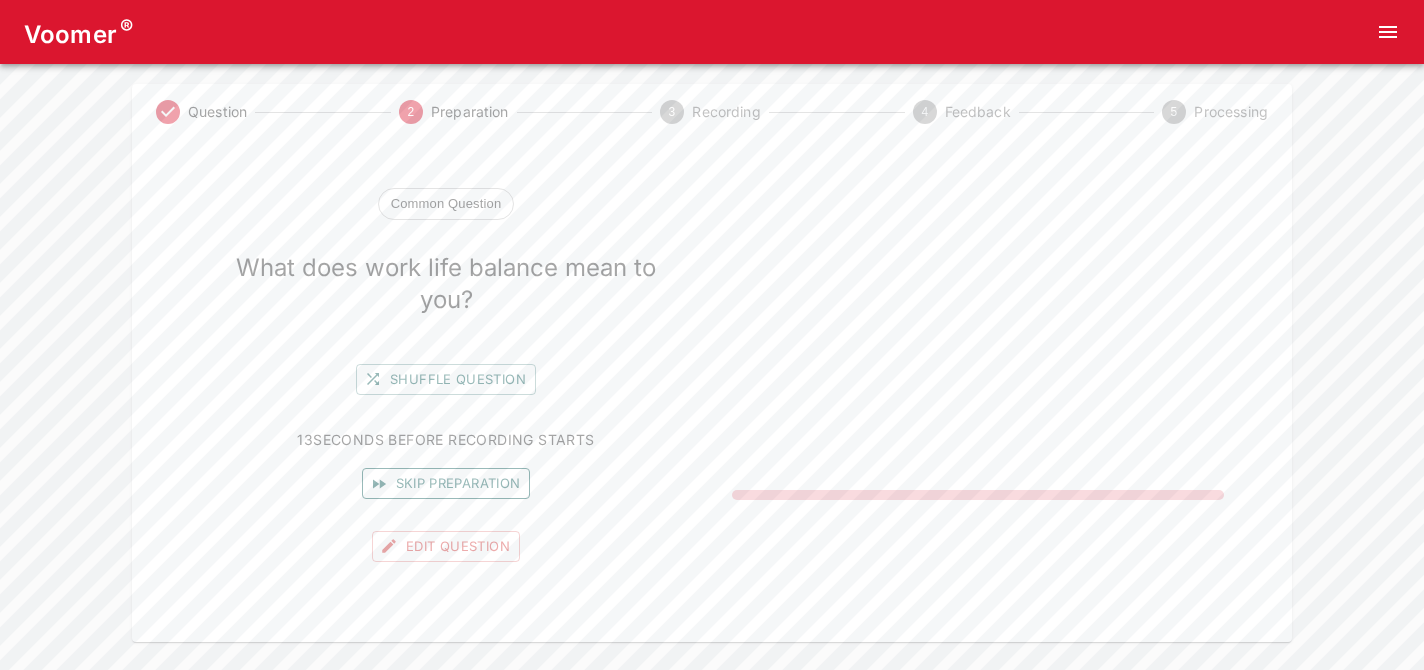 click on "Skip preparation" at bounding box center [446, 483] 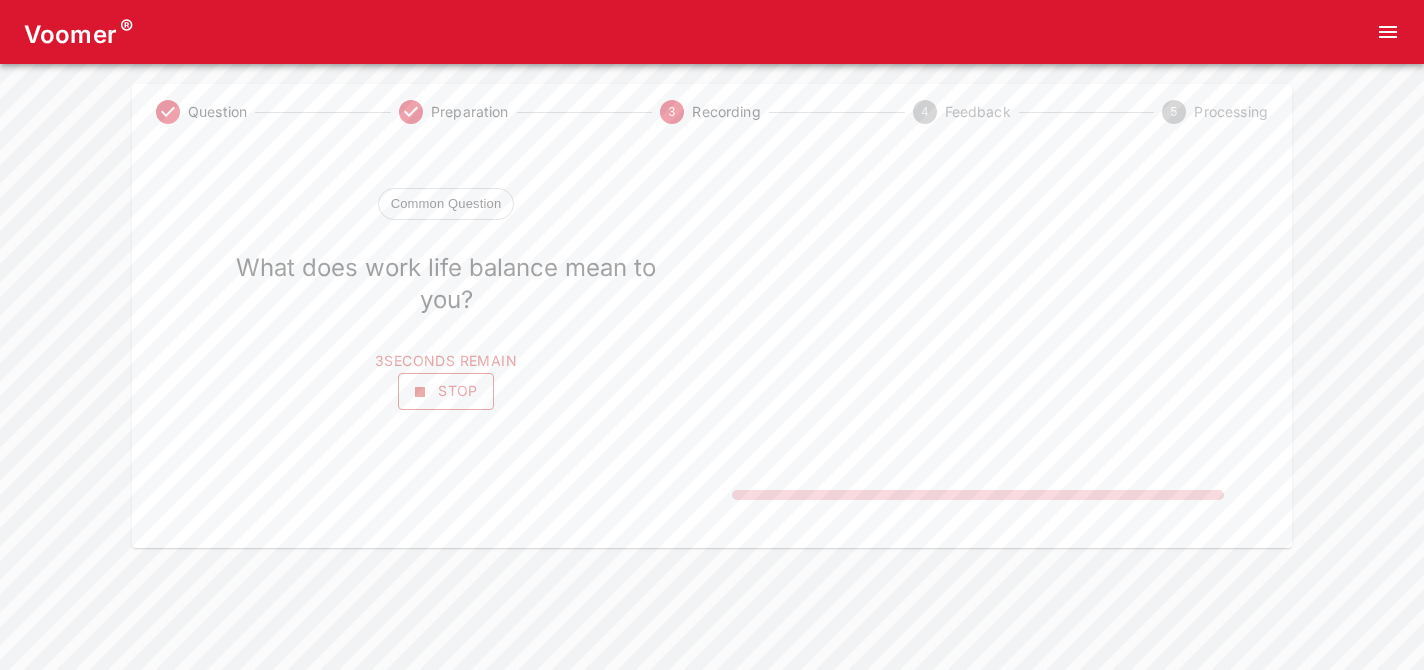 click on "Stop" at bounding box center (446, 391) 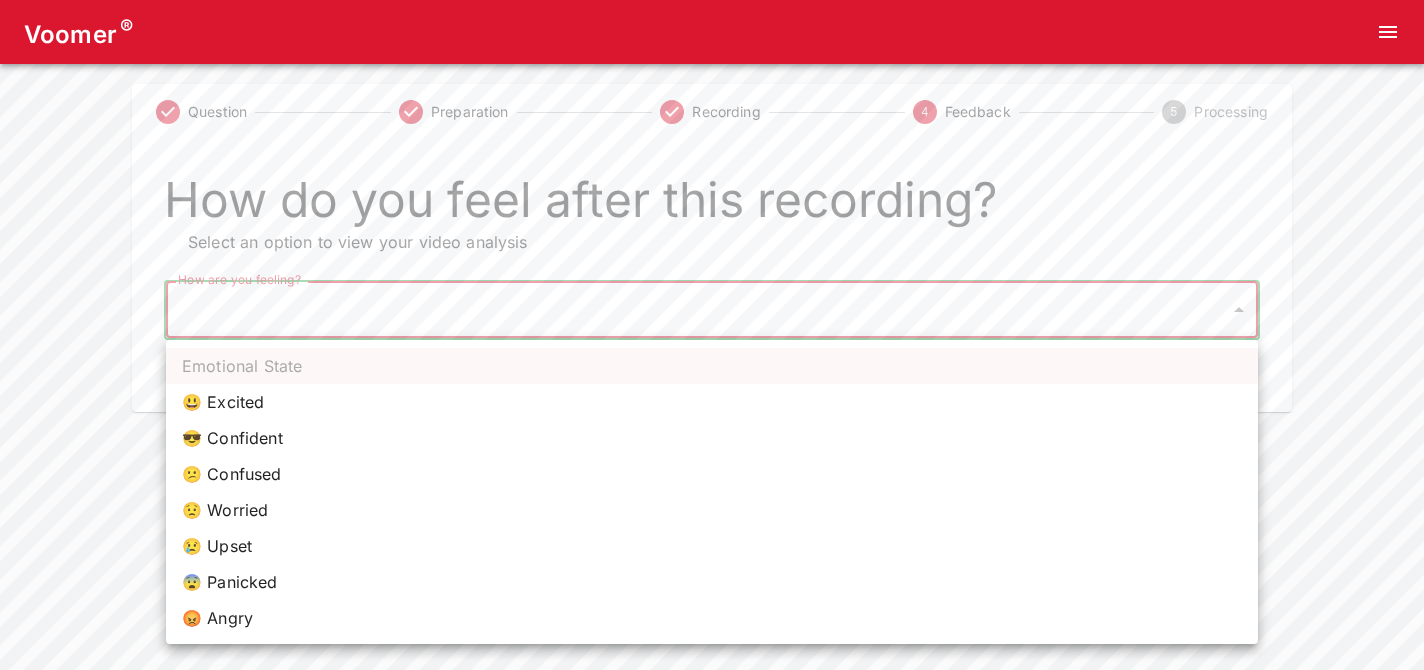 click on "Voomer ® Question Preparation Recording 4 Feedback 5 Processing How do you feel after this recording? Select an option to view your video analysis How are you feeling? ​ How are you feeling? Home Analysis Tokens: 0 Pricing Log Out Emotional State  😃 Excited  😎 Confident  😕 Confused 😟 Worried  😢 Upset  😨 Panicked  😡 Angry" at bounding box center (712, 206) 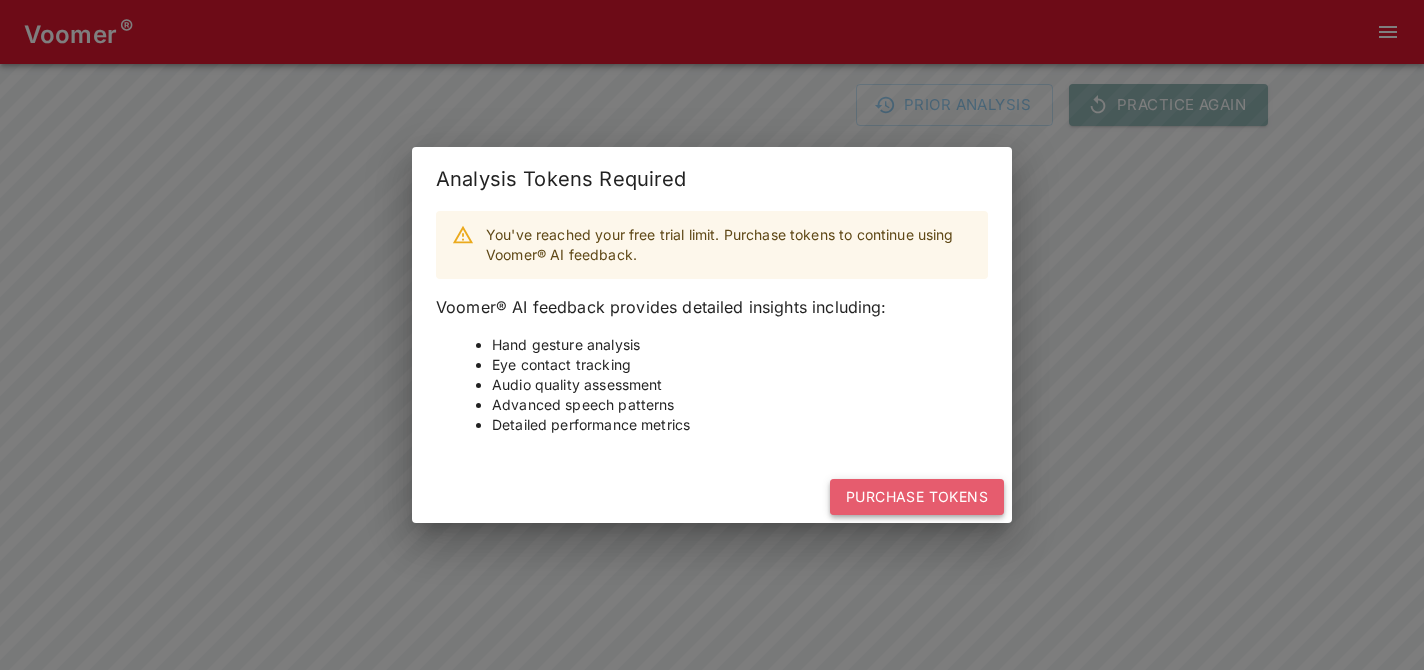 click on "Purchase Tokens" at bounding box center (917, 497) 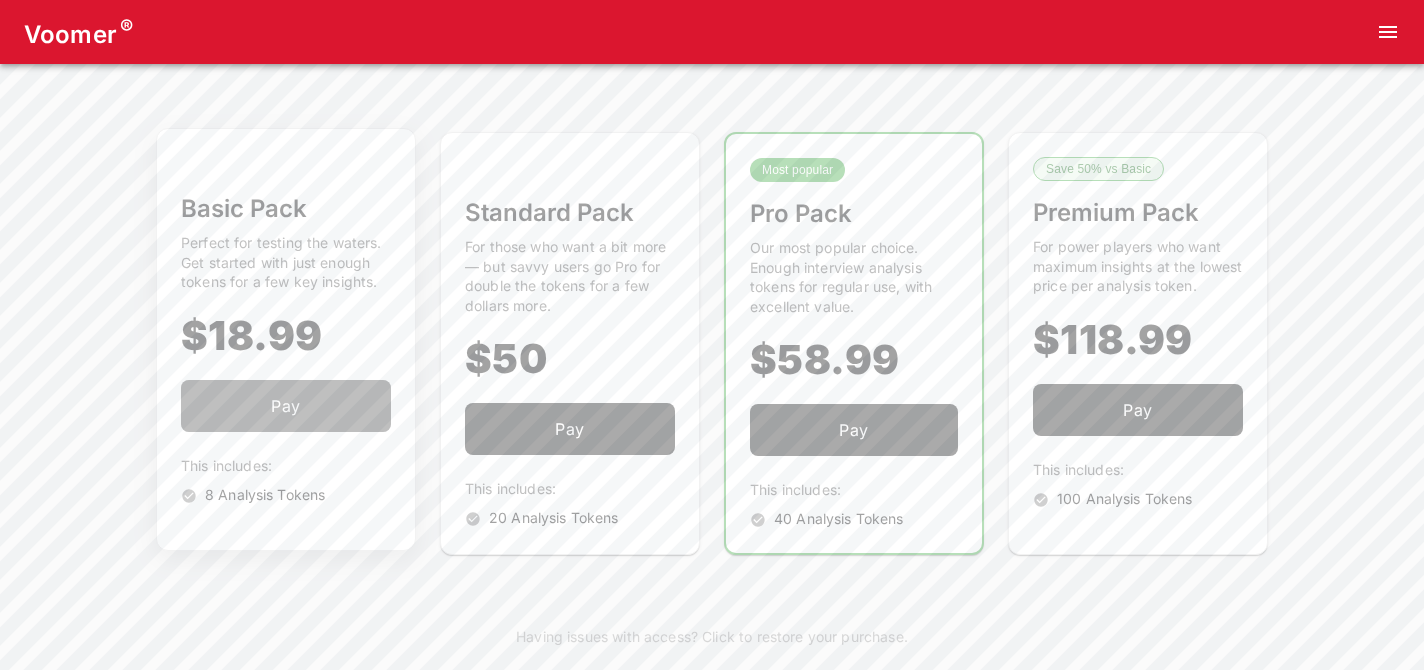 click on "Pay" at bounding box center (286, 406) 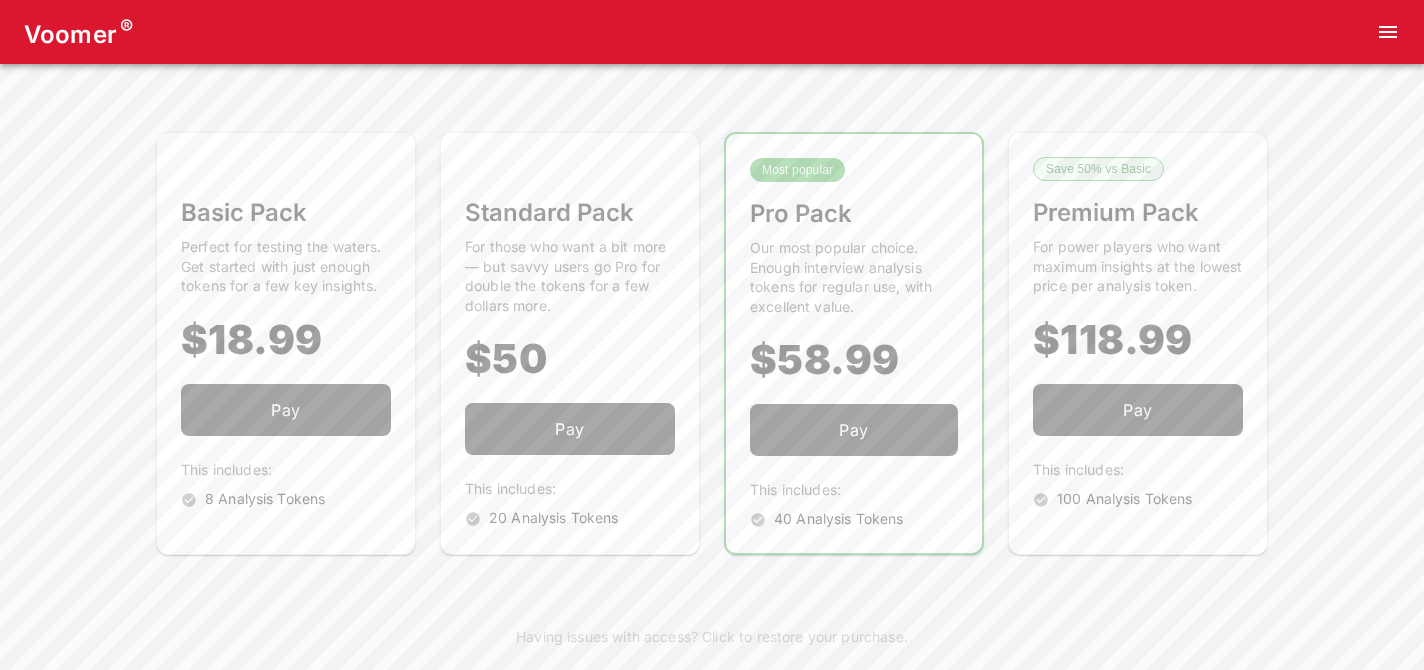 scroll, scrollTop: 0, scrollLeft: 0, axis: both 